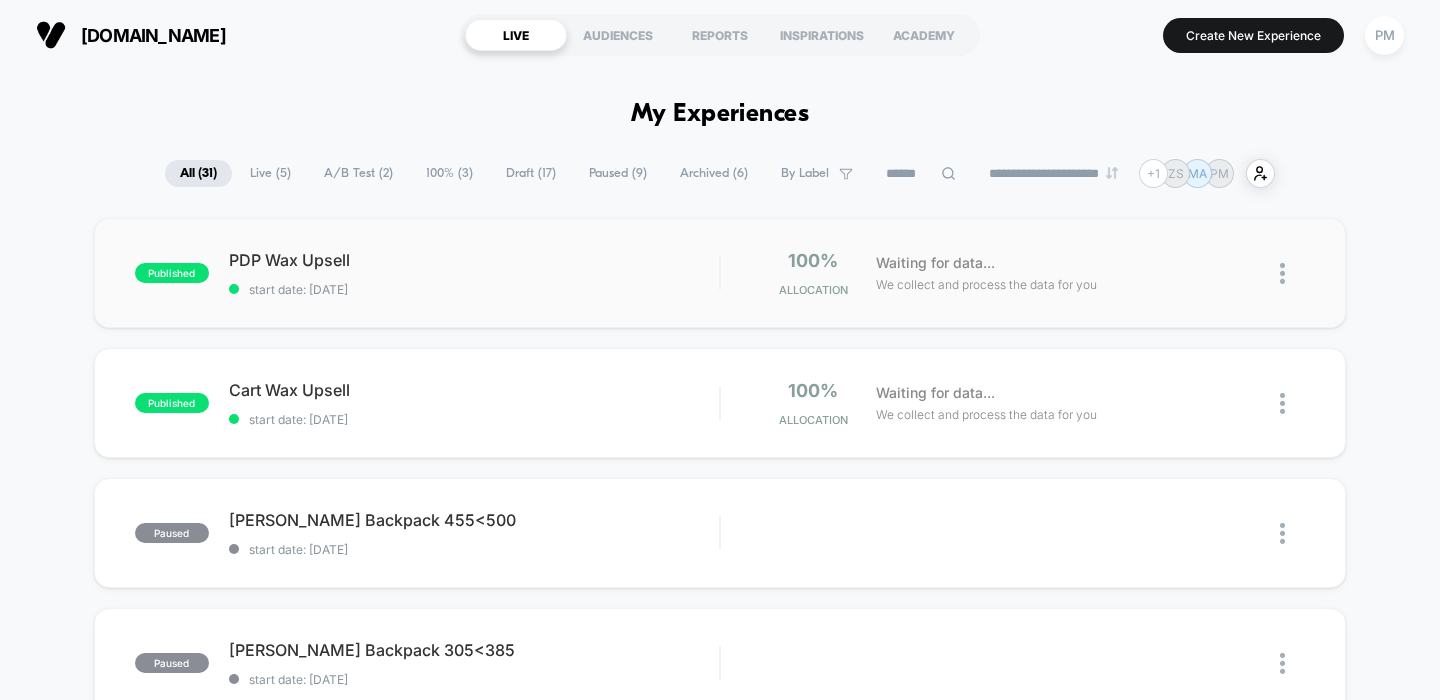 scroll, scrollTop: 0, scrollLeft: 0, axis: both 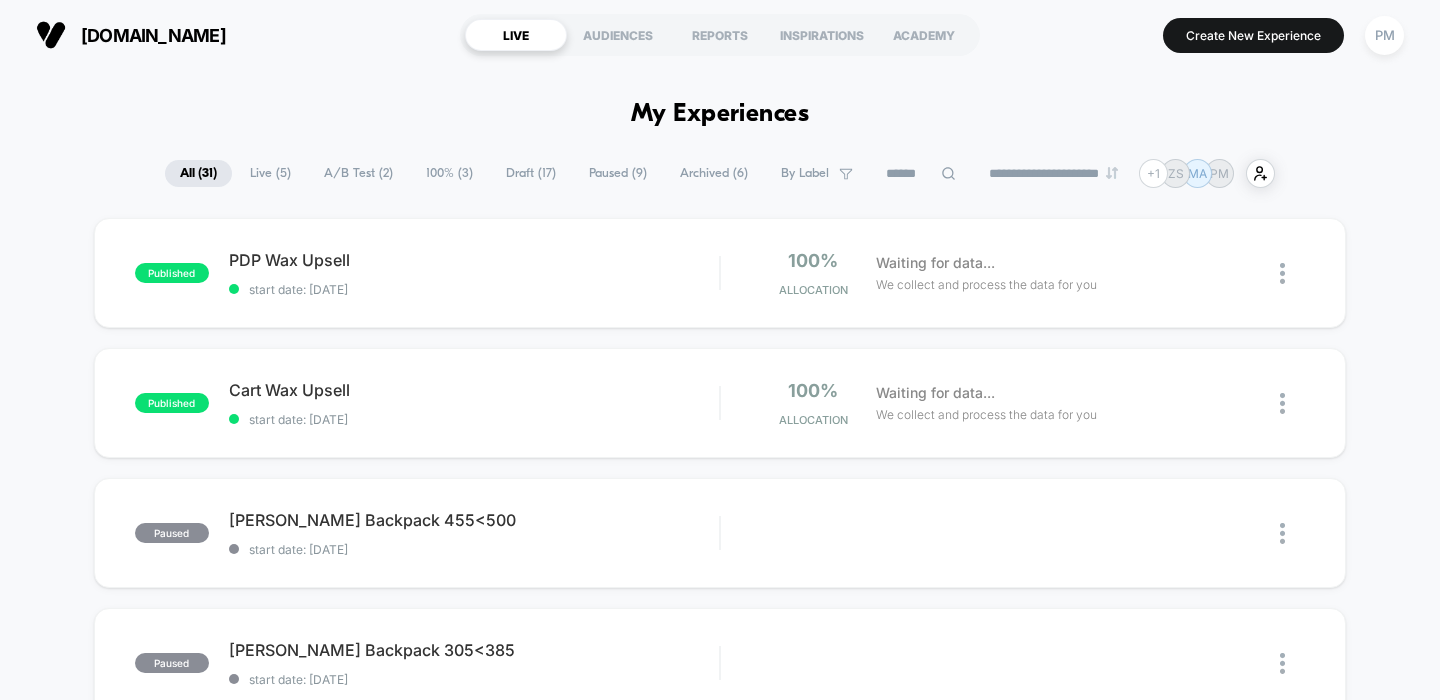 click on "Draft ( 17 )" at bounding box center [531, 173] 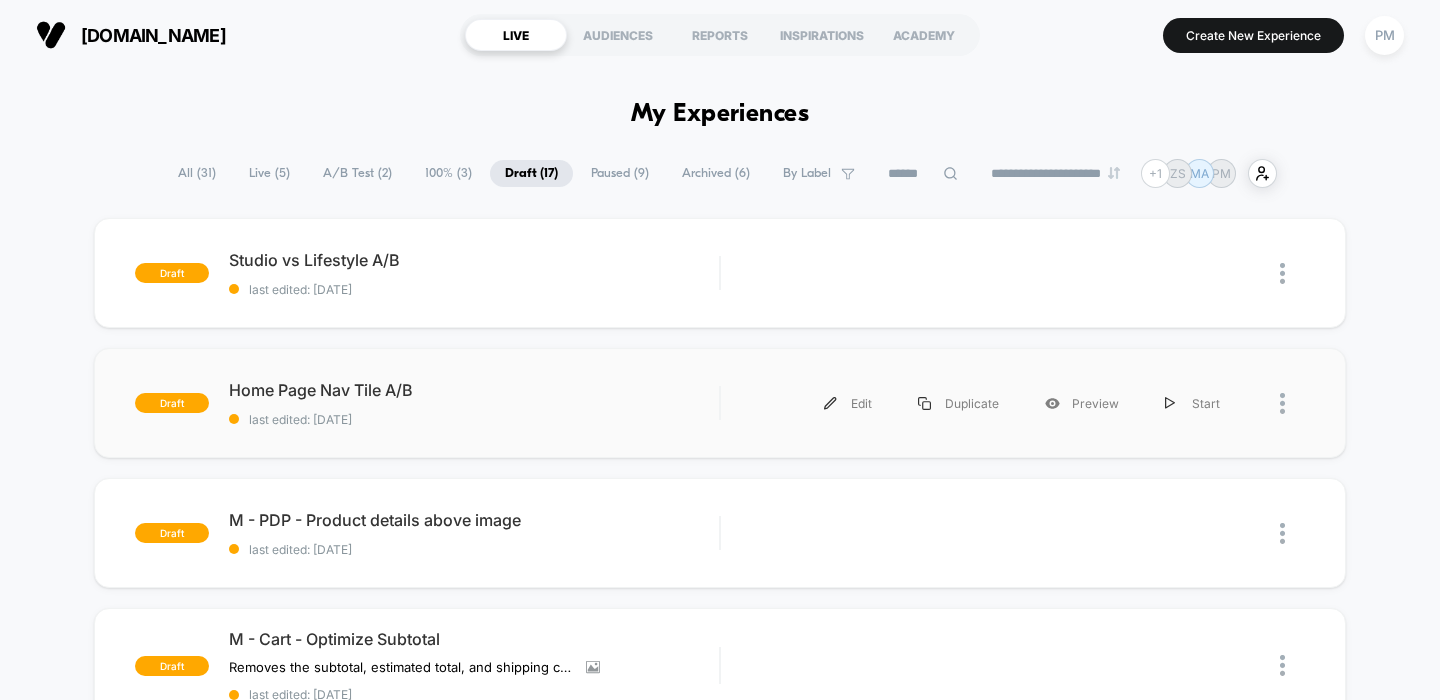 click on "draft Home Page Nav Tile A/B last edited: [DATE] Edit Duplicate Preview Start" at bounding box center (720, 403) 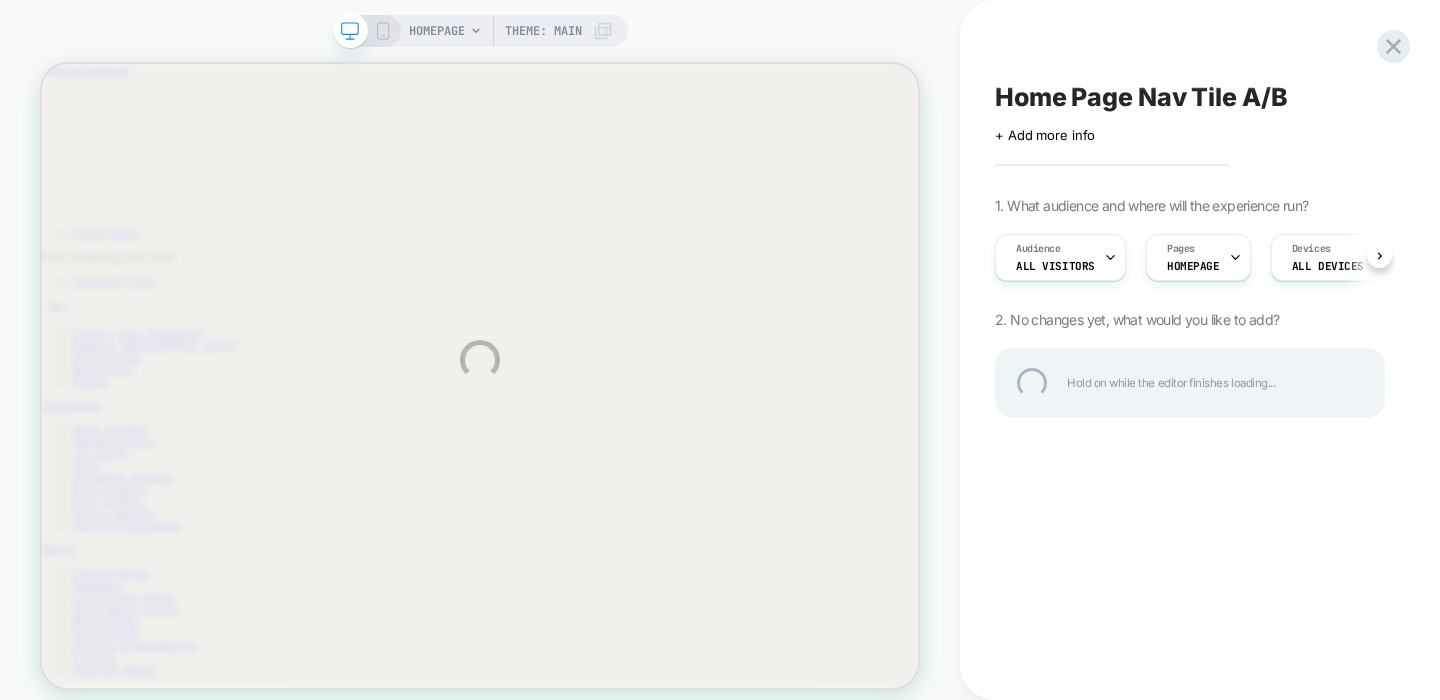 scroll, scrollTop: 0, scrollLeft: 0, axis: both 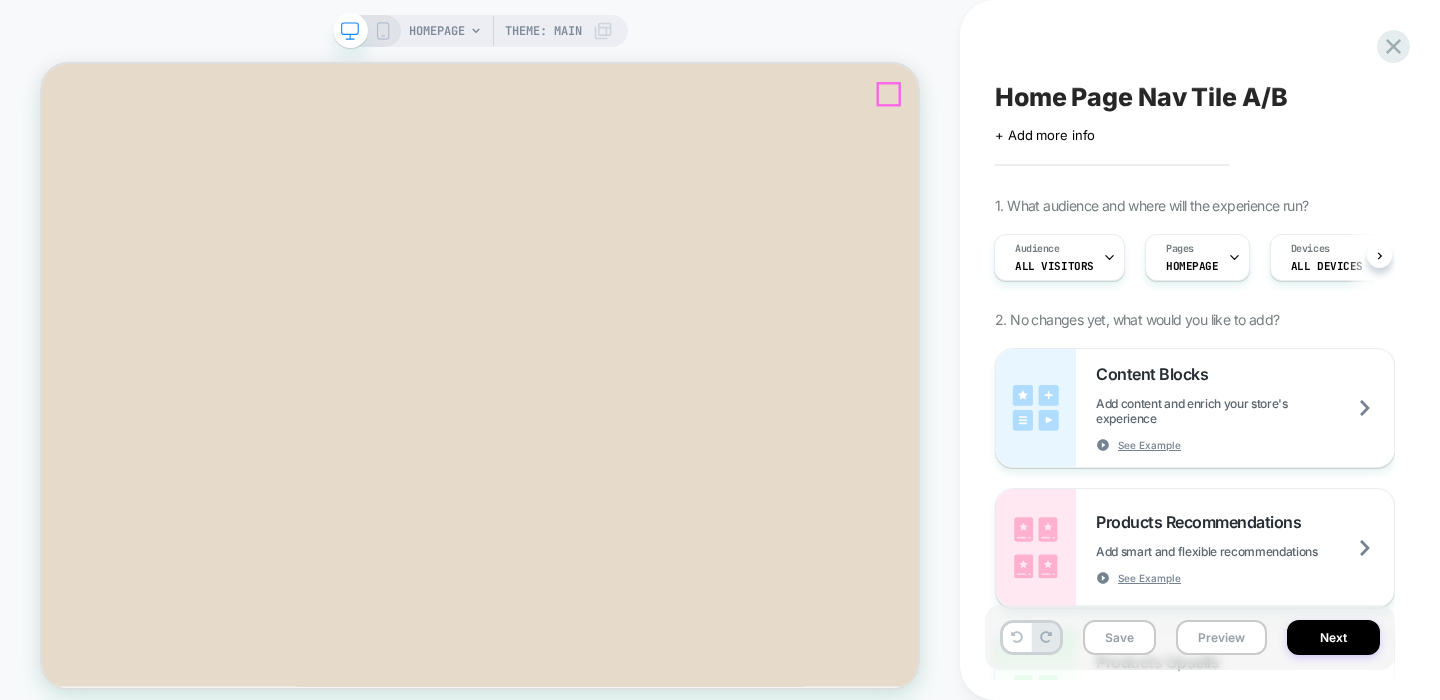 click at bounding box center [129, -273] 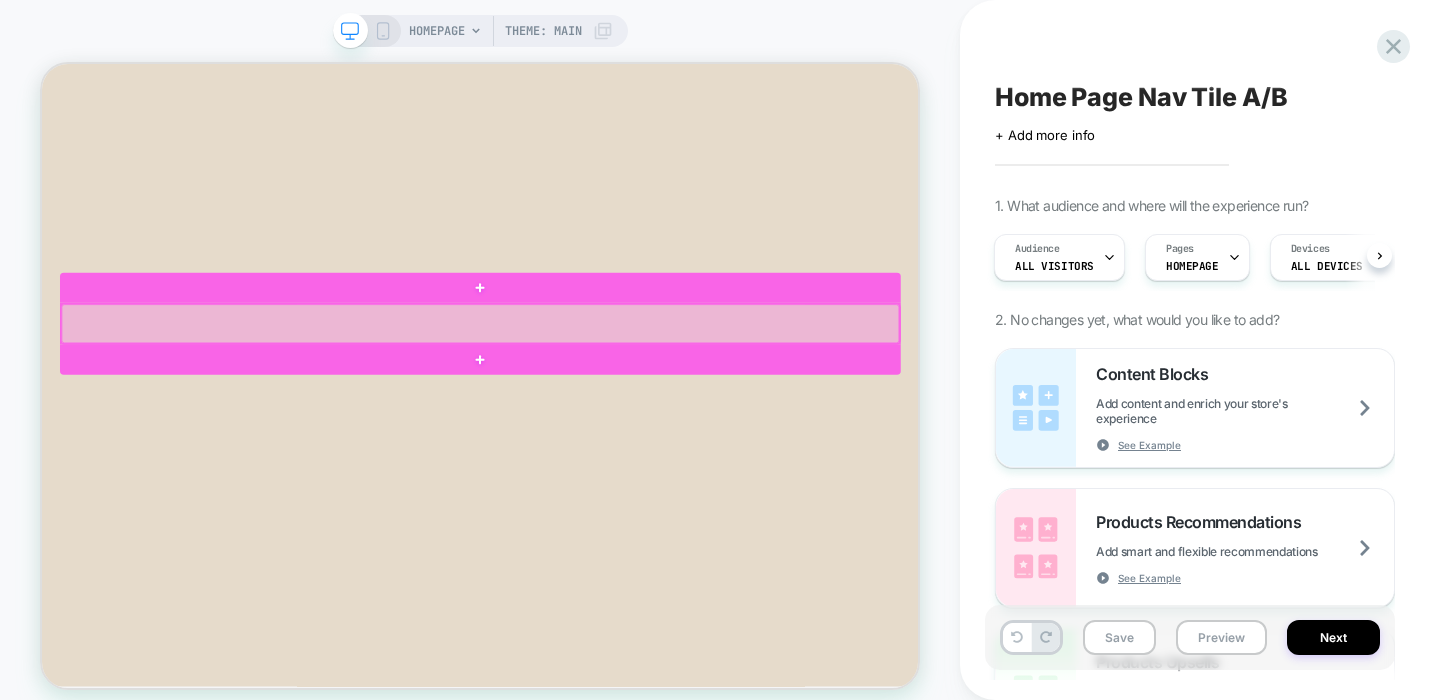 click at bounding box center [626, 410] 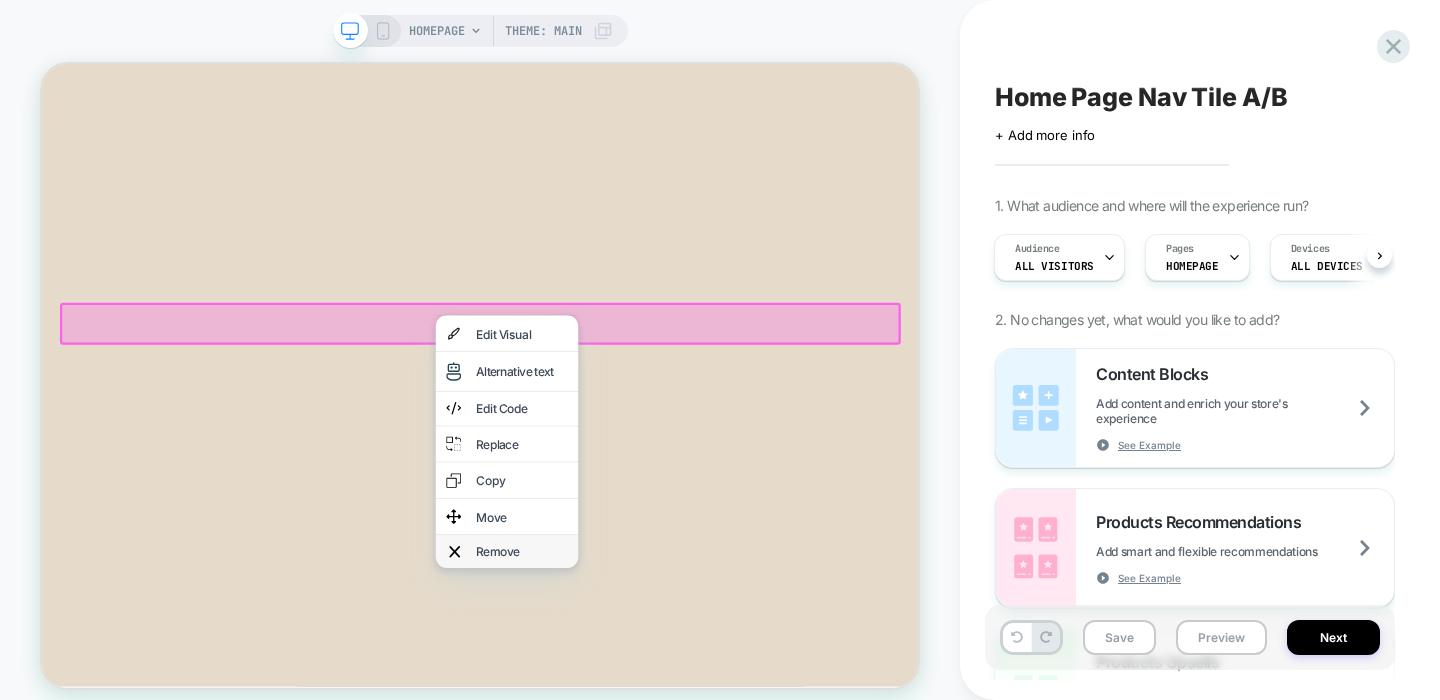 click on "Remove" at bounding box center (682, 714) 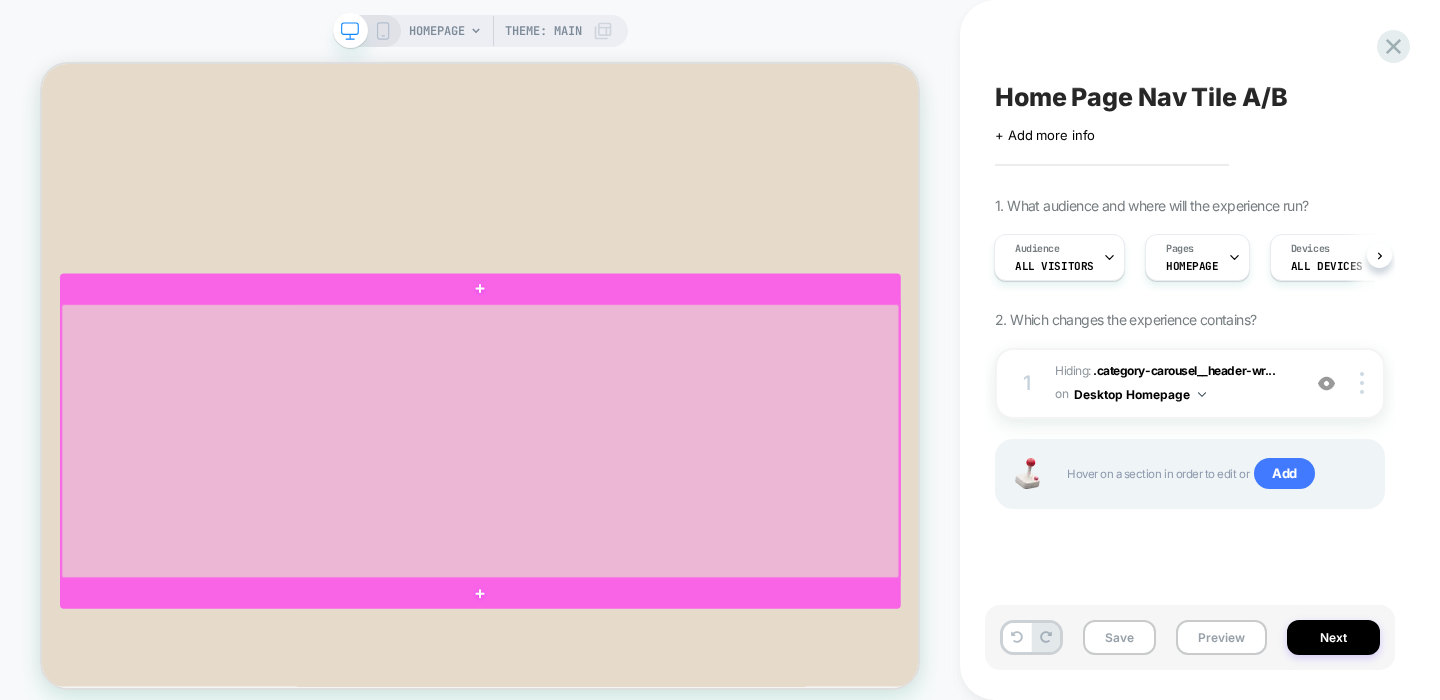 click at bounding box center (626, 566) 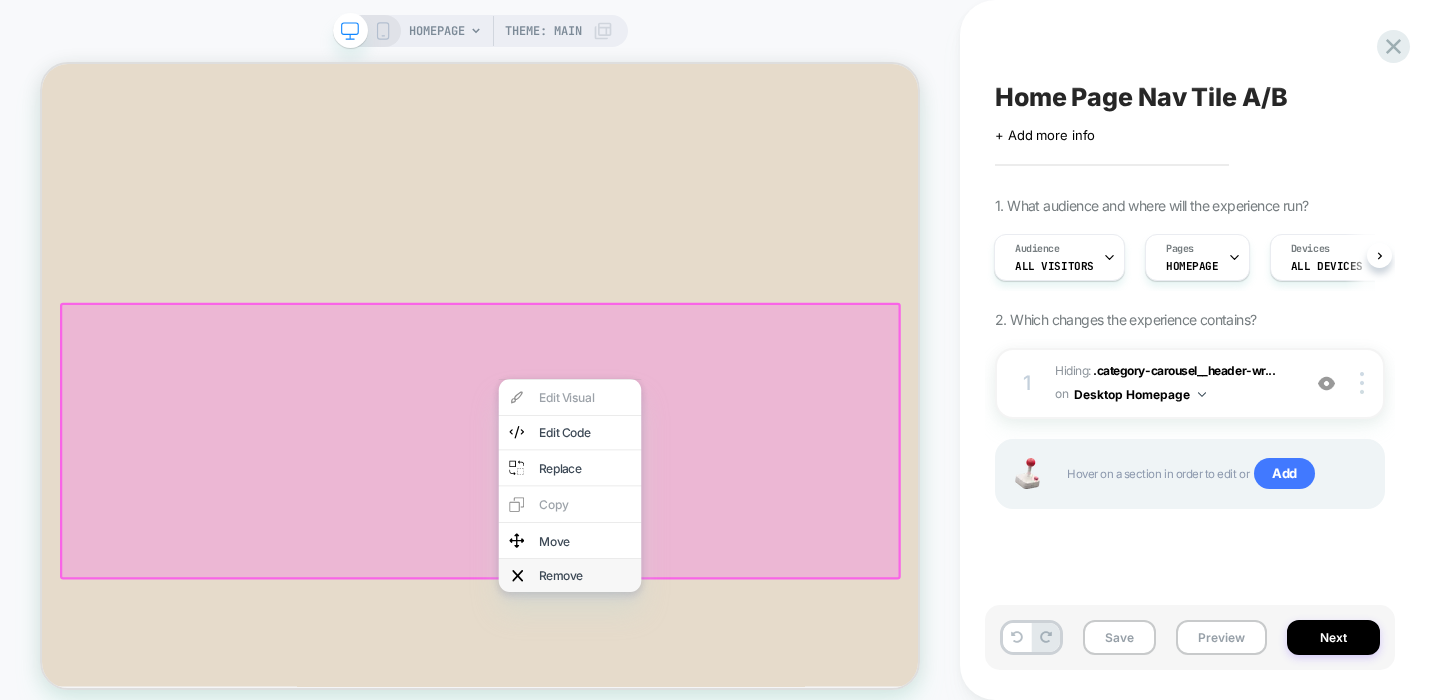 click on "Remove" at bounding box center (766, 746) 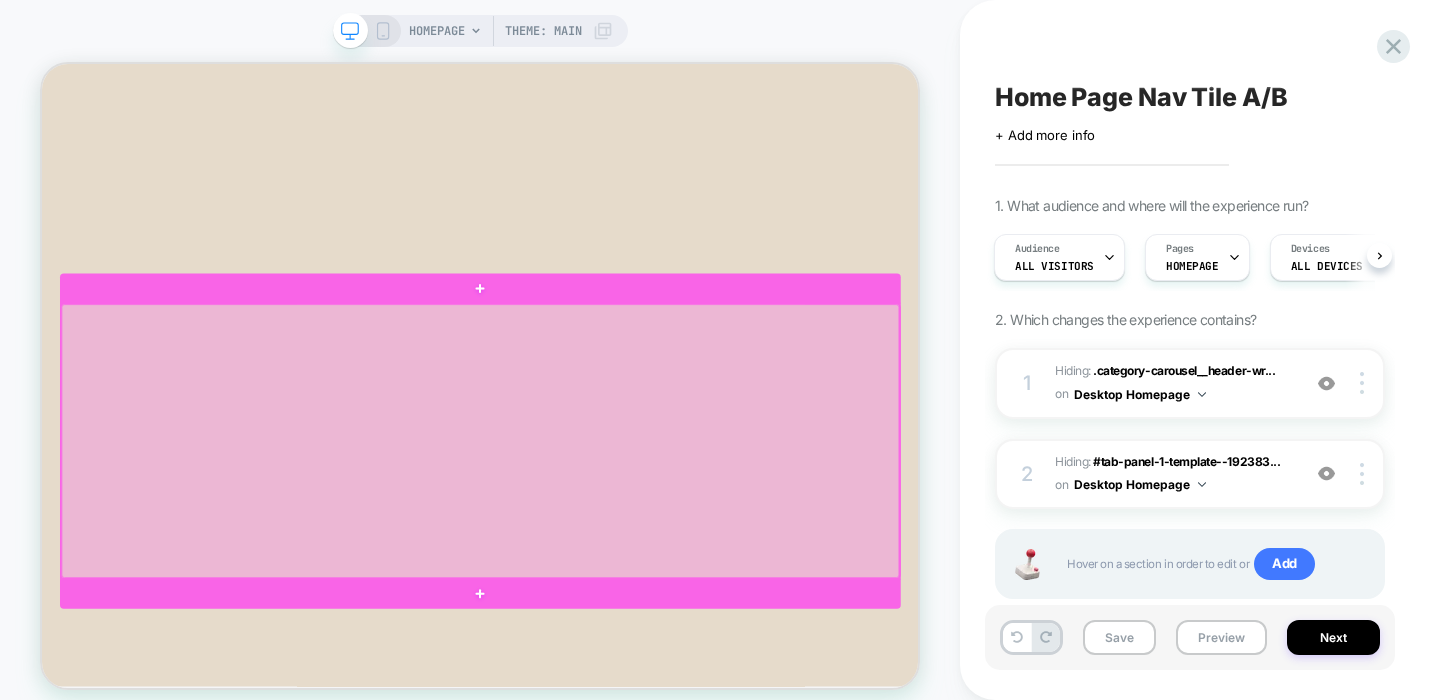 click at bounding box center [626, 566] 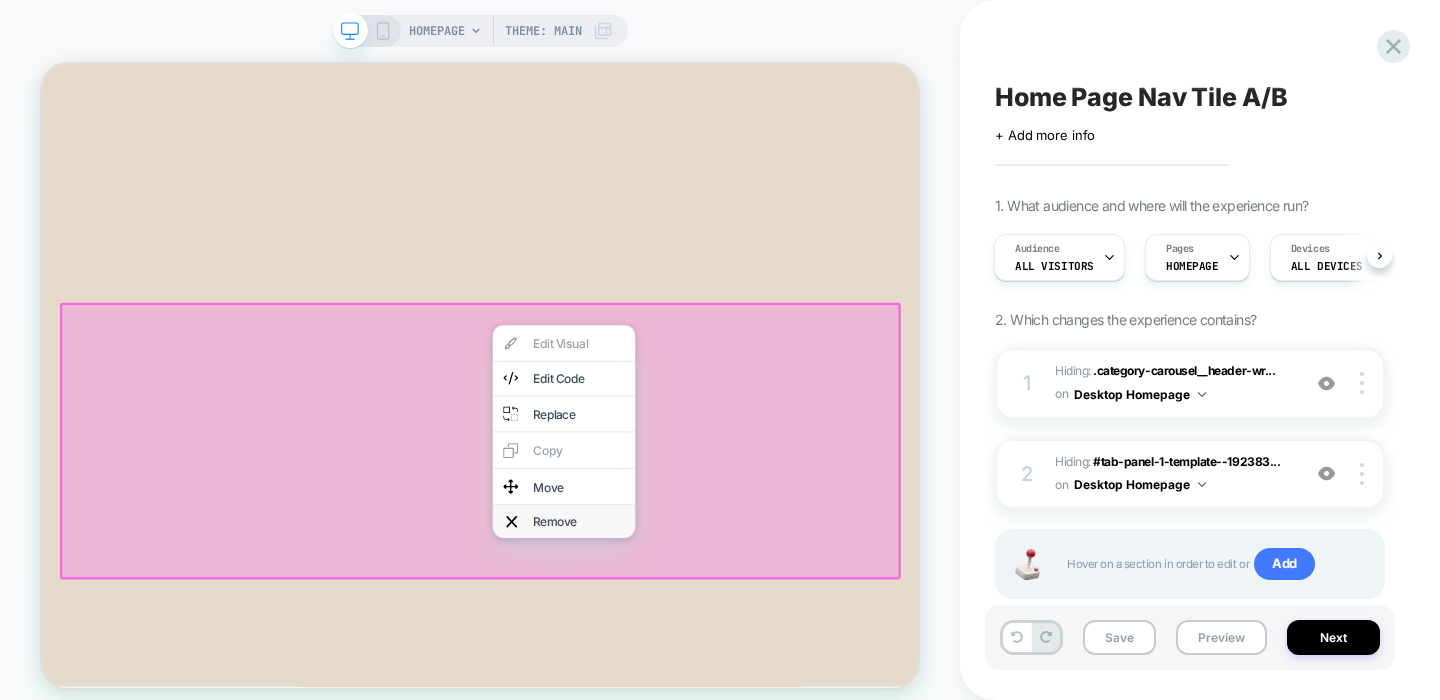 click on "Remove" at bounding box center [758, 674] 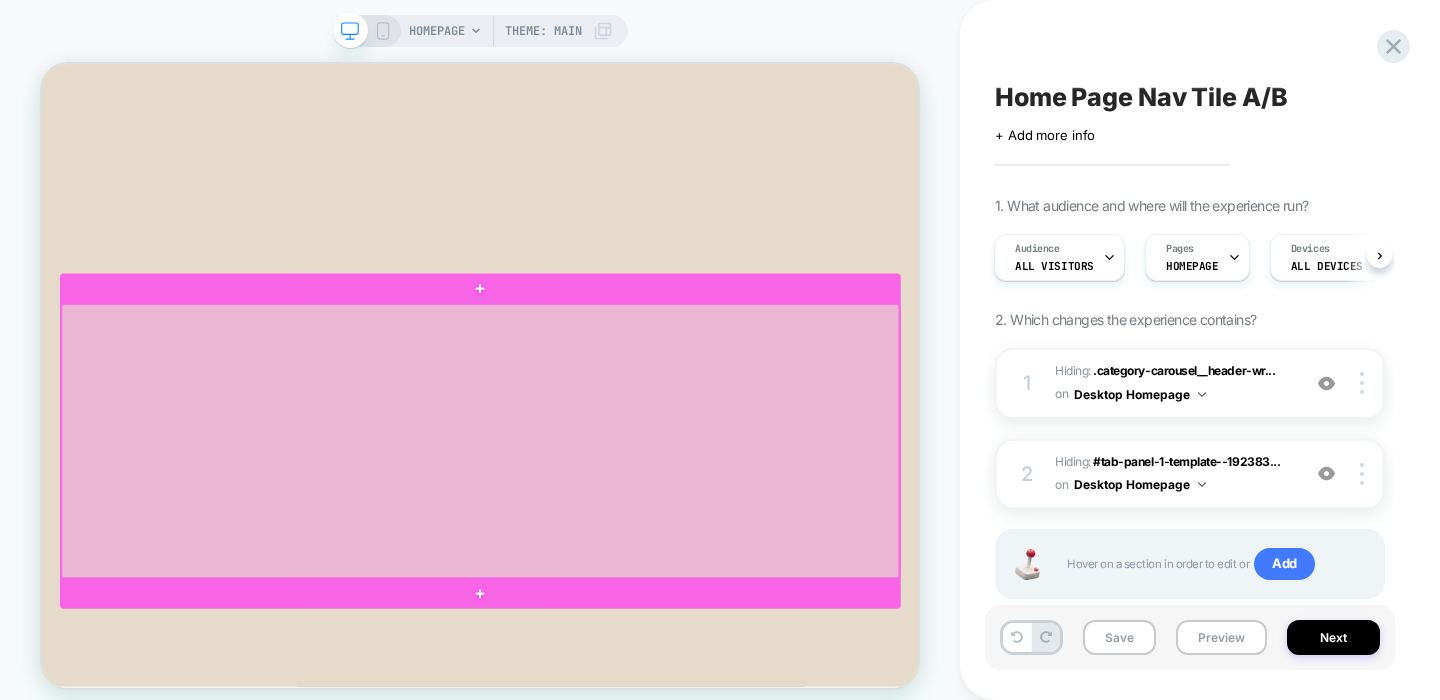 click at bounding box center [626, 566] 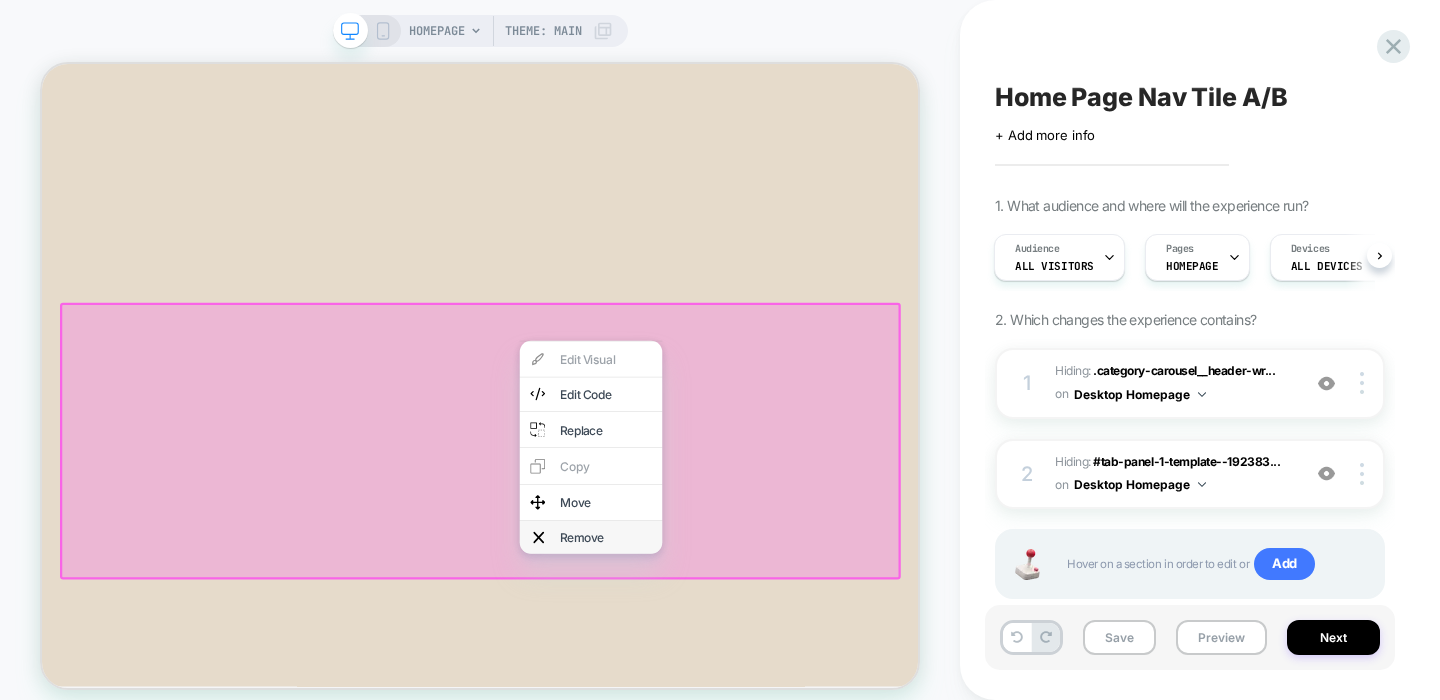 click on "Remove" at bounding box center (794, 695) 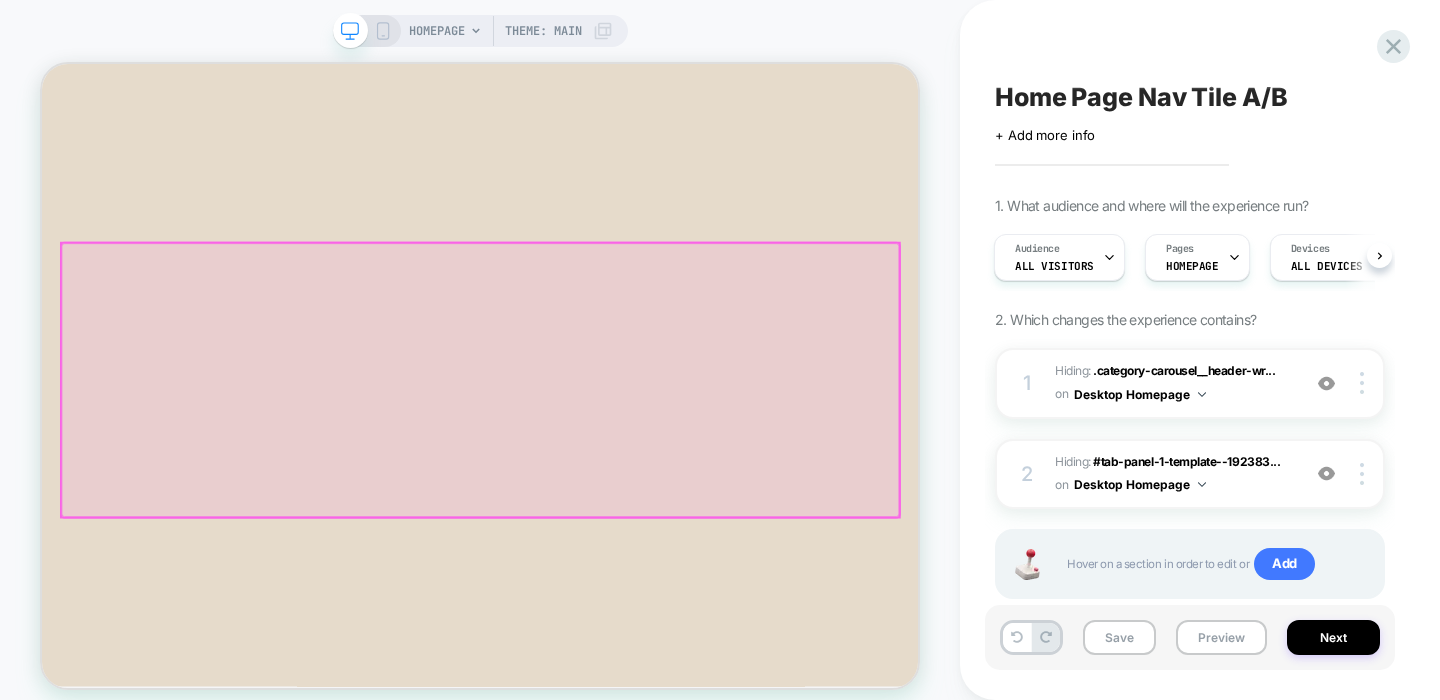 scroll, scrollTop: 459, scrollLeft: 0, axis: vertical 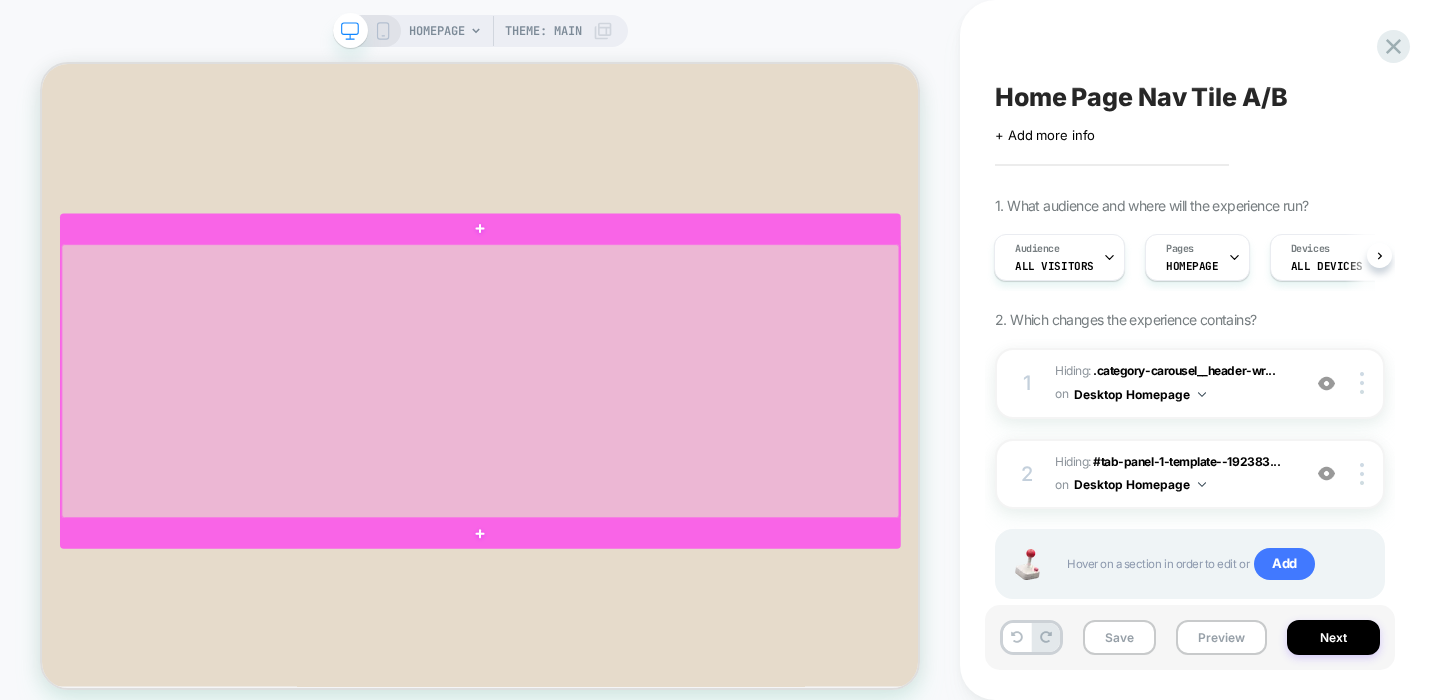 click at bounding box center (626, 486) 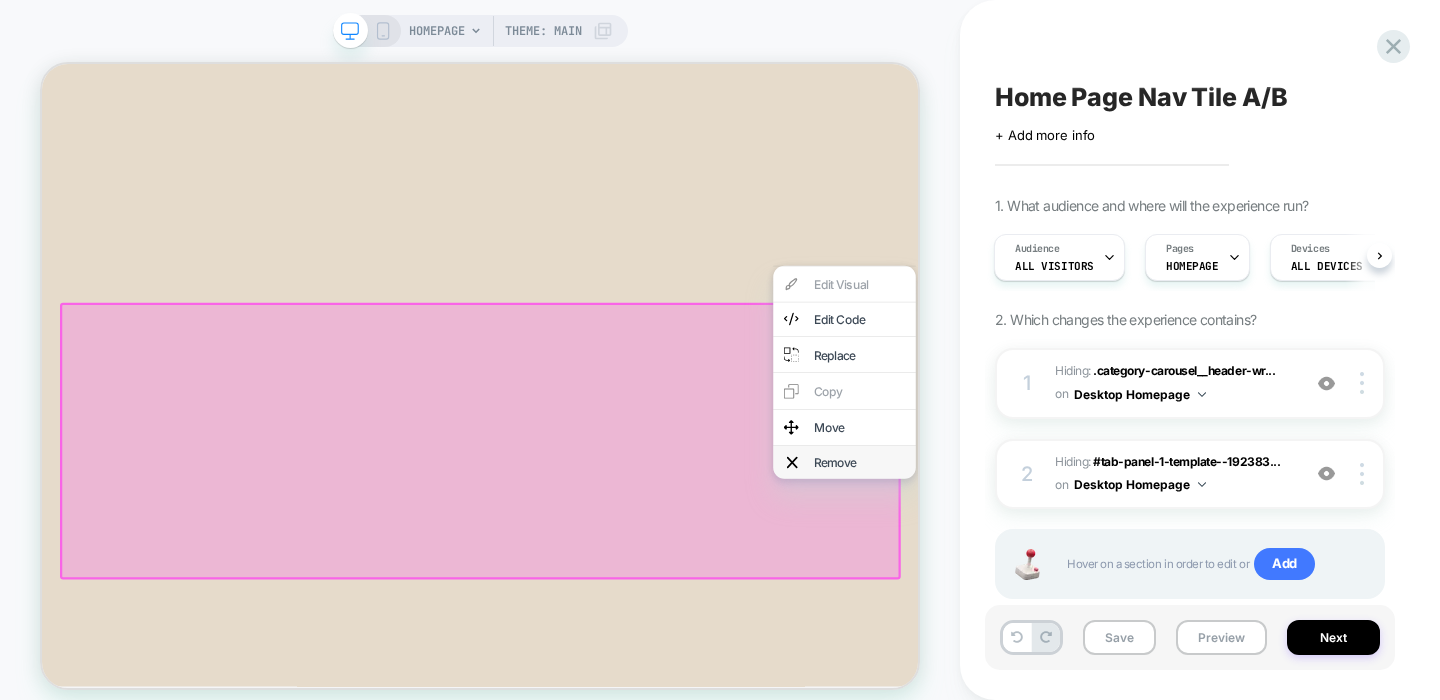 click on "Remove" at bounding box center [1112, 595] 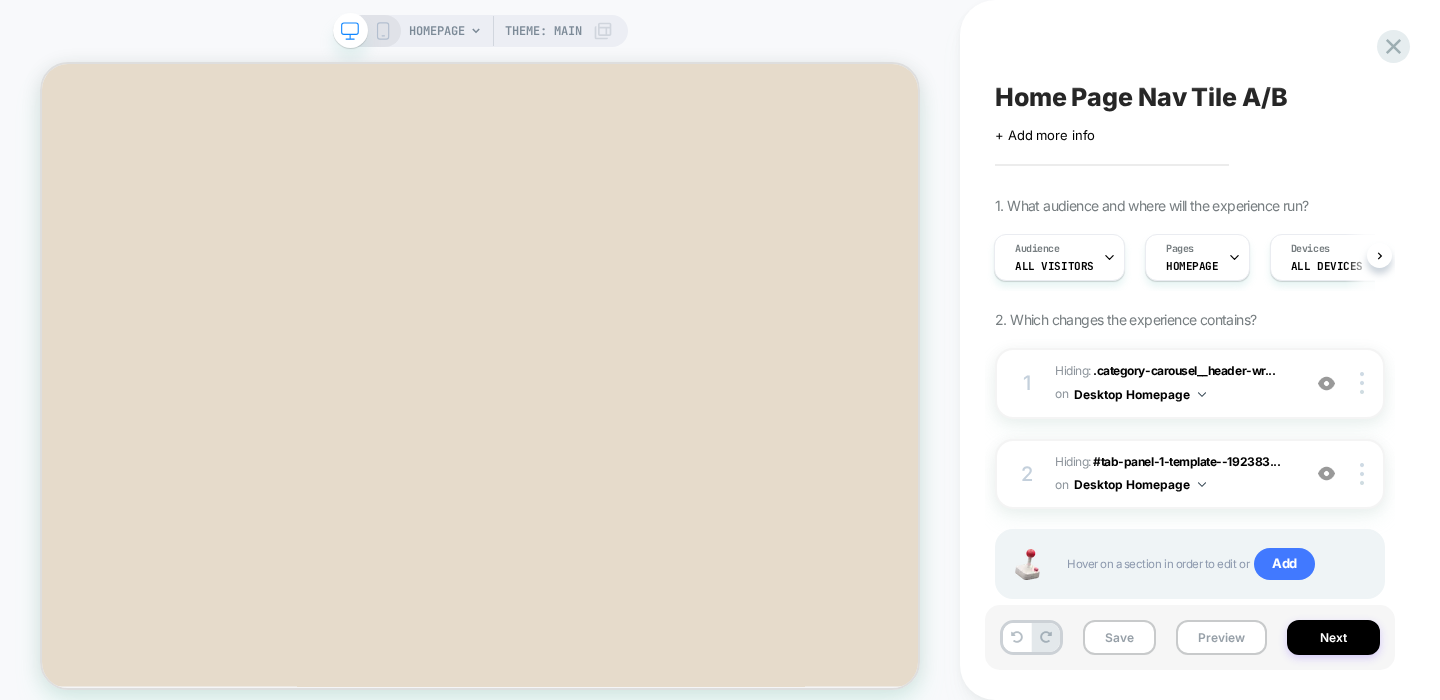 click on "HOMEPAGE Theme: MAIN" at bounding box center [480, 31] 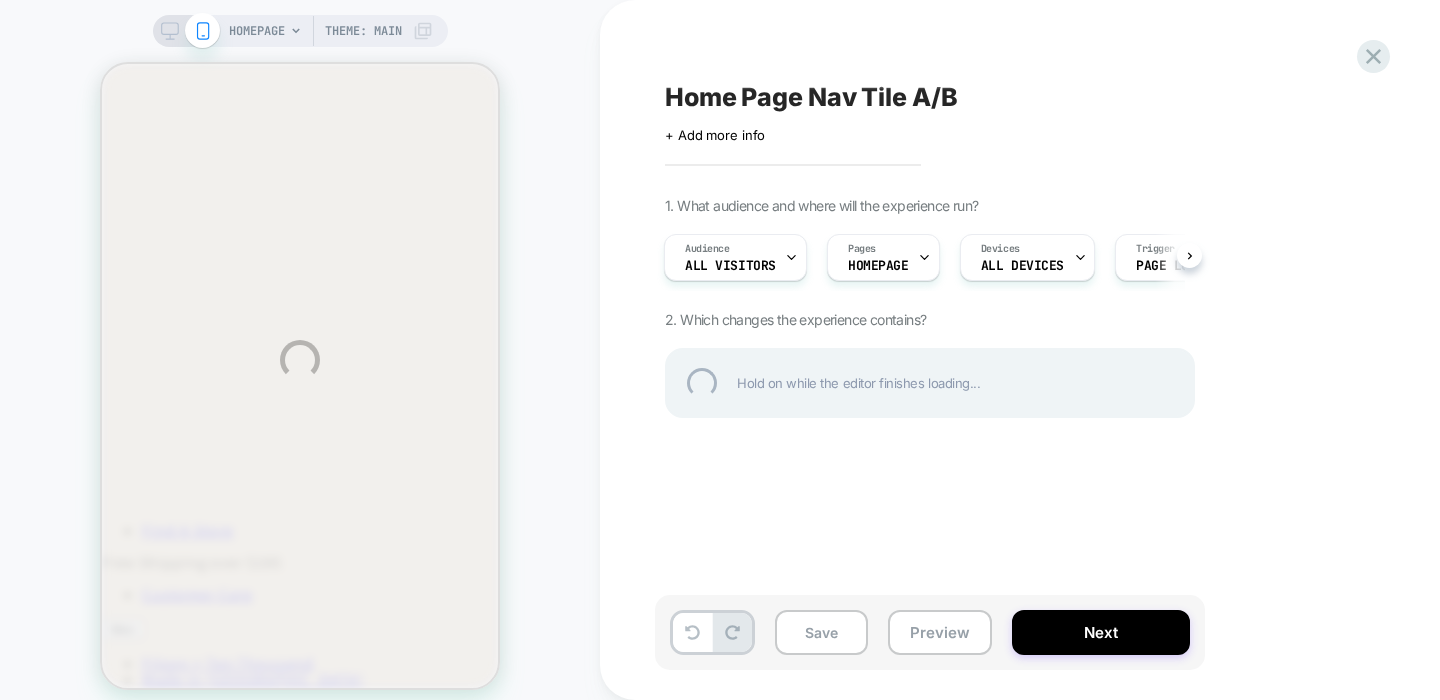 scroll, scrollTop: 0, scrollLeft: 0, axis: both 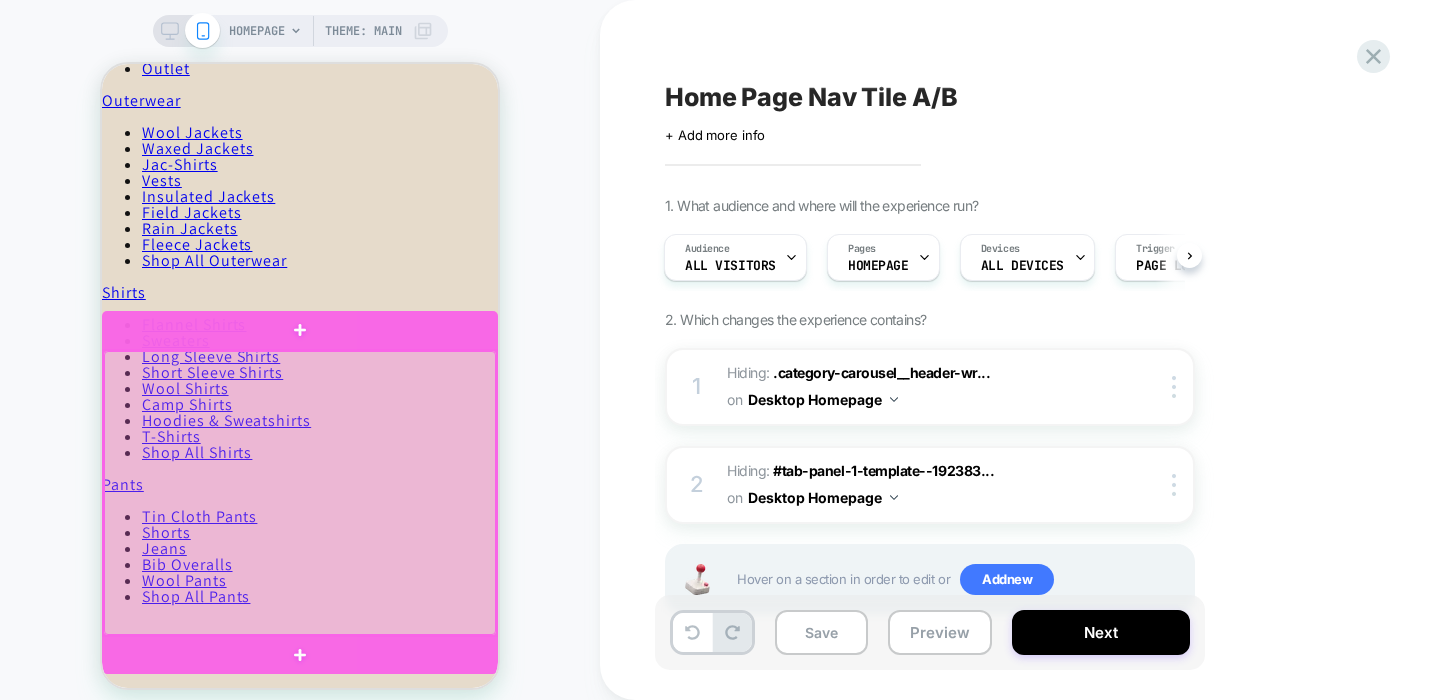 click at bounding box center (300, 493) 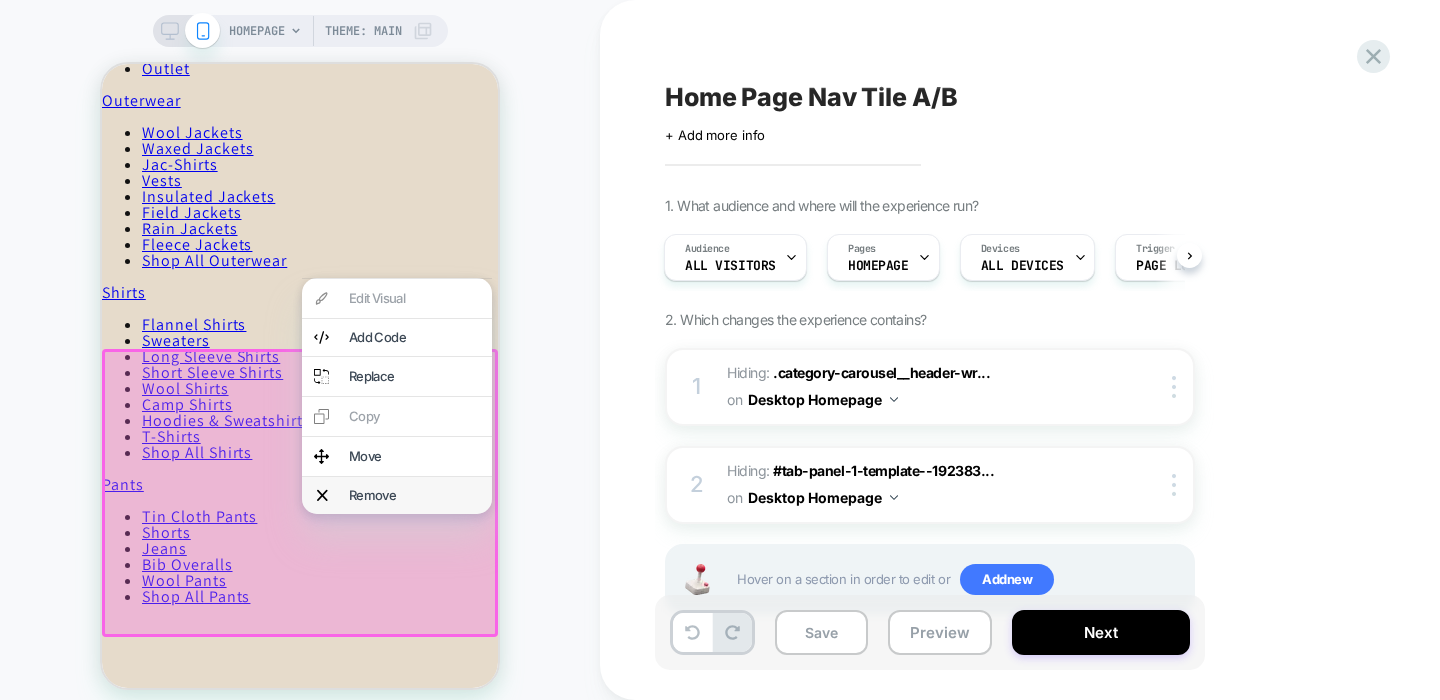click on "Remove" at bounding box center (414, 495) 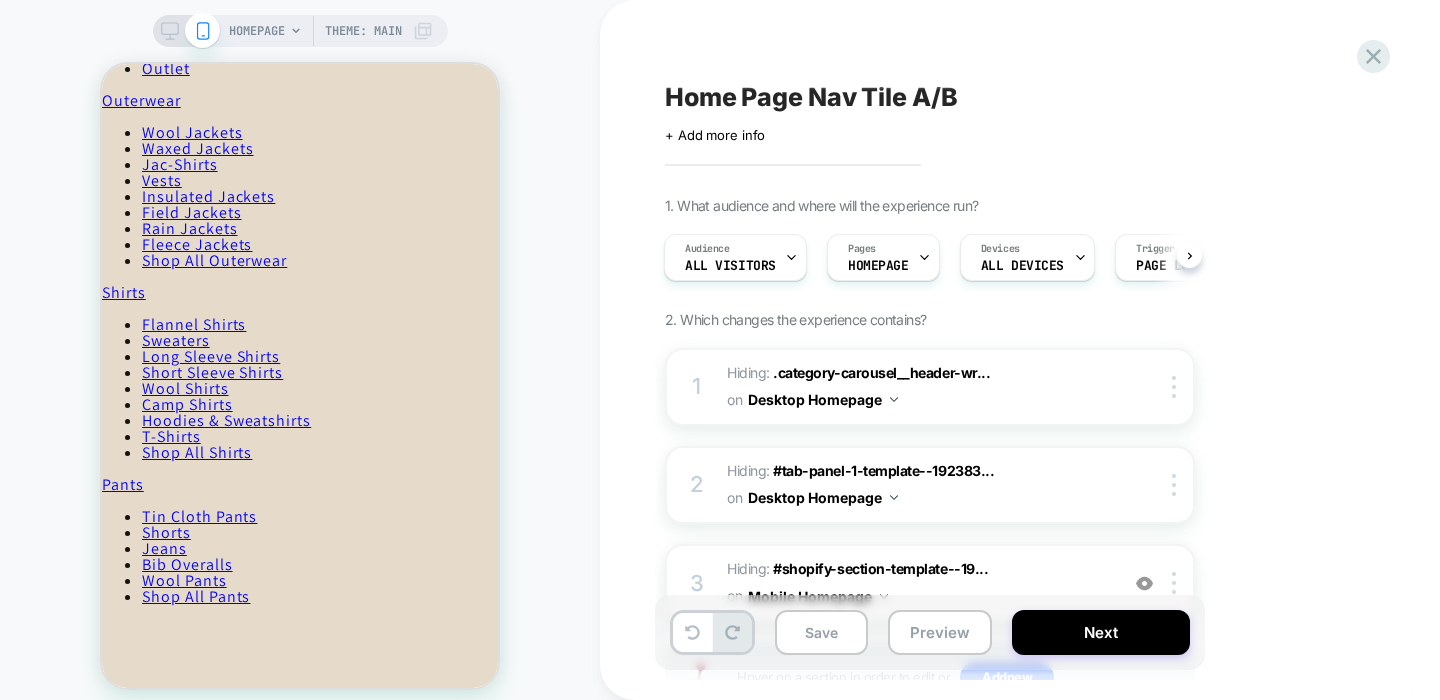 click 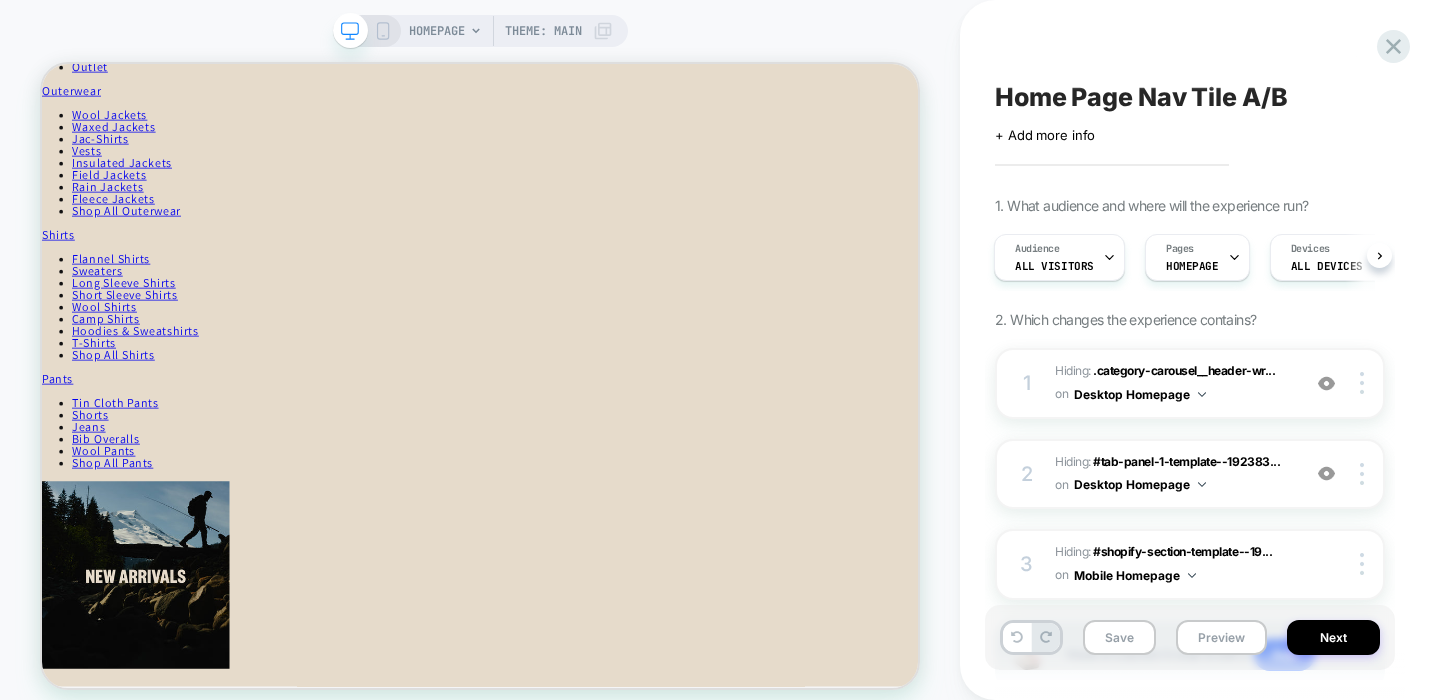 scroll, scrollTop: 0, scrollLeft: 0, axis: both 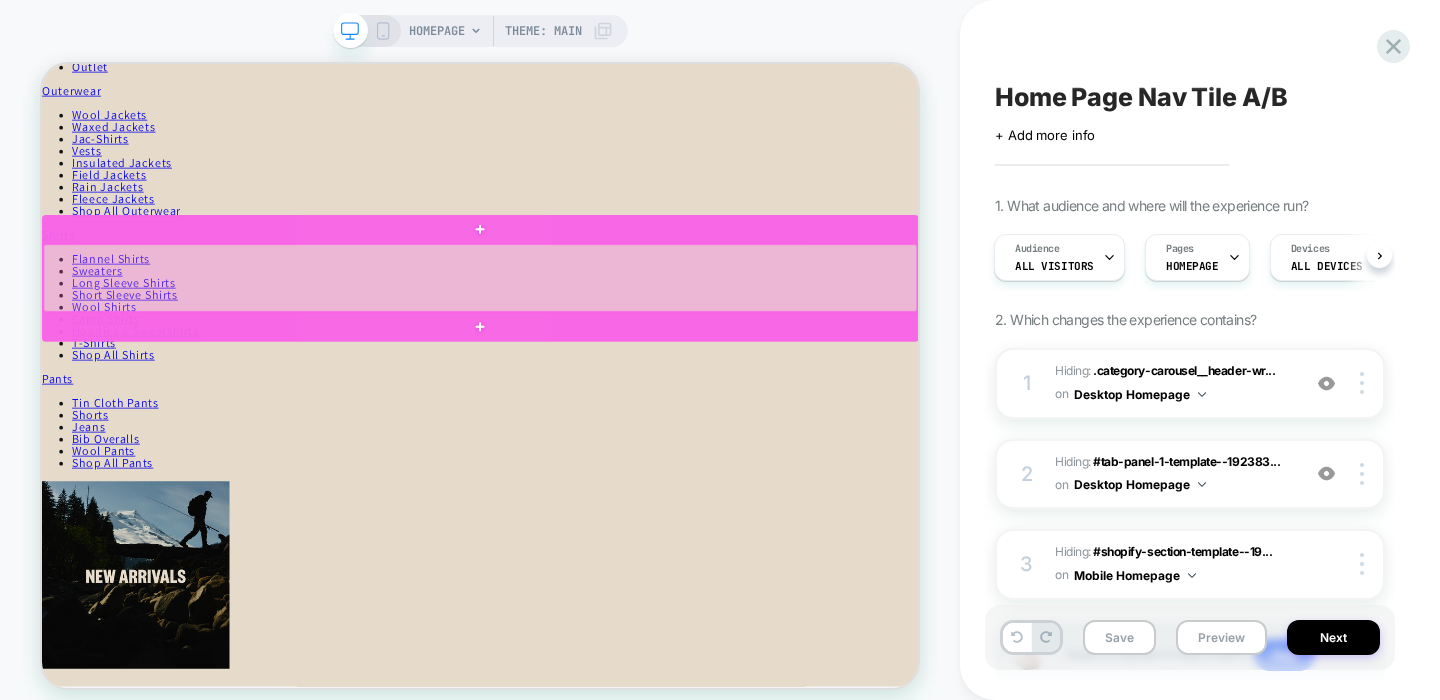 click at bounding box center (626, 350) 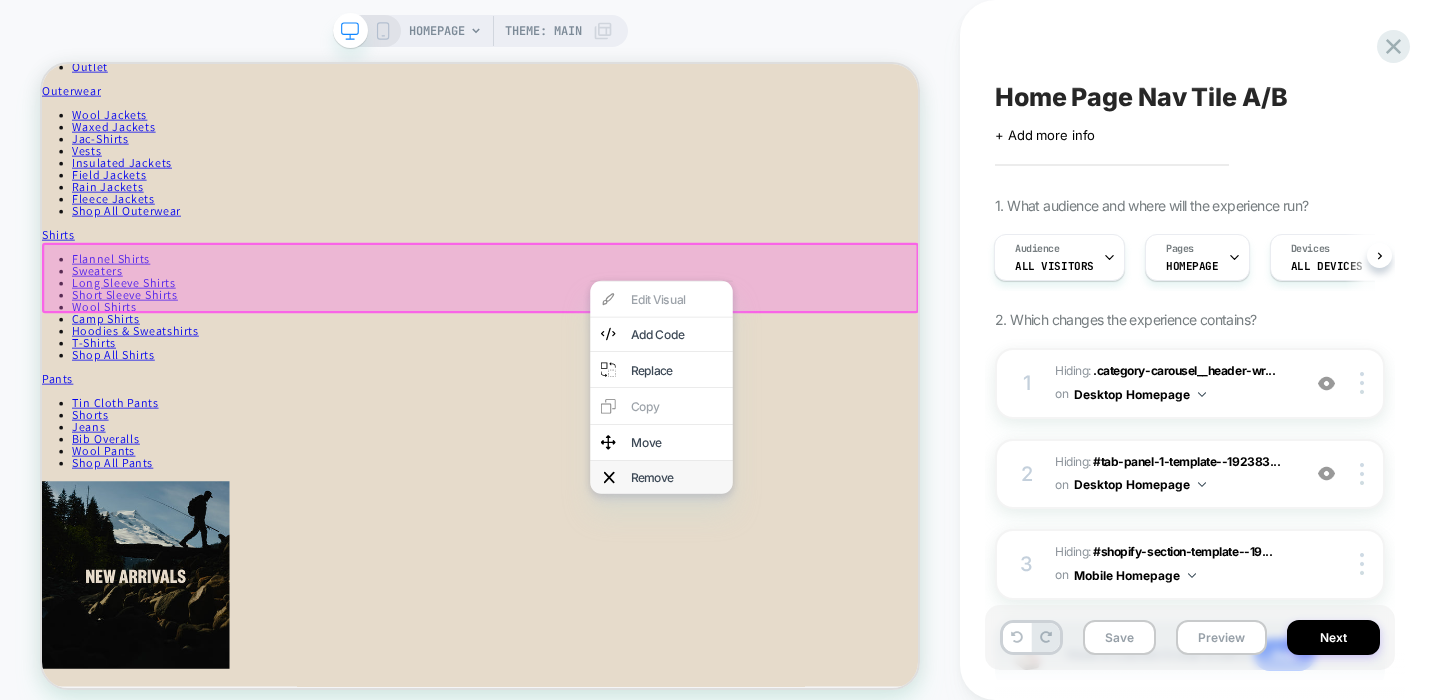 click on "Remove" at bounding box center (888, 615) 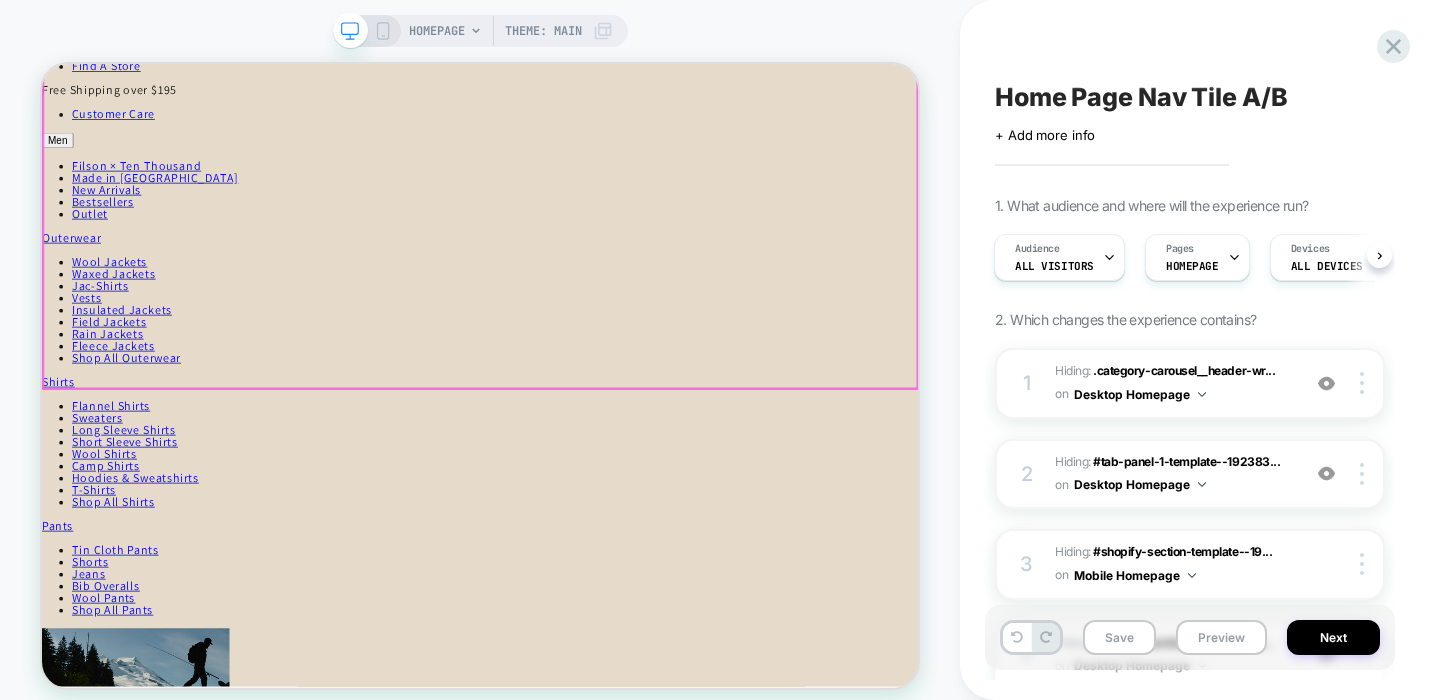 scroll, scrollTop: 0, scrollLeft: 0, axis: both 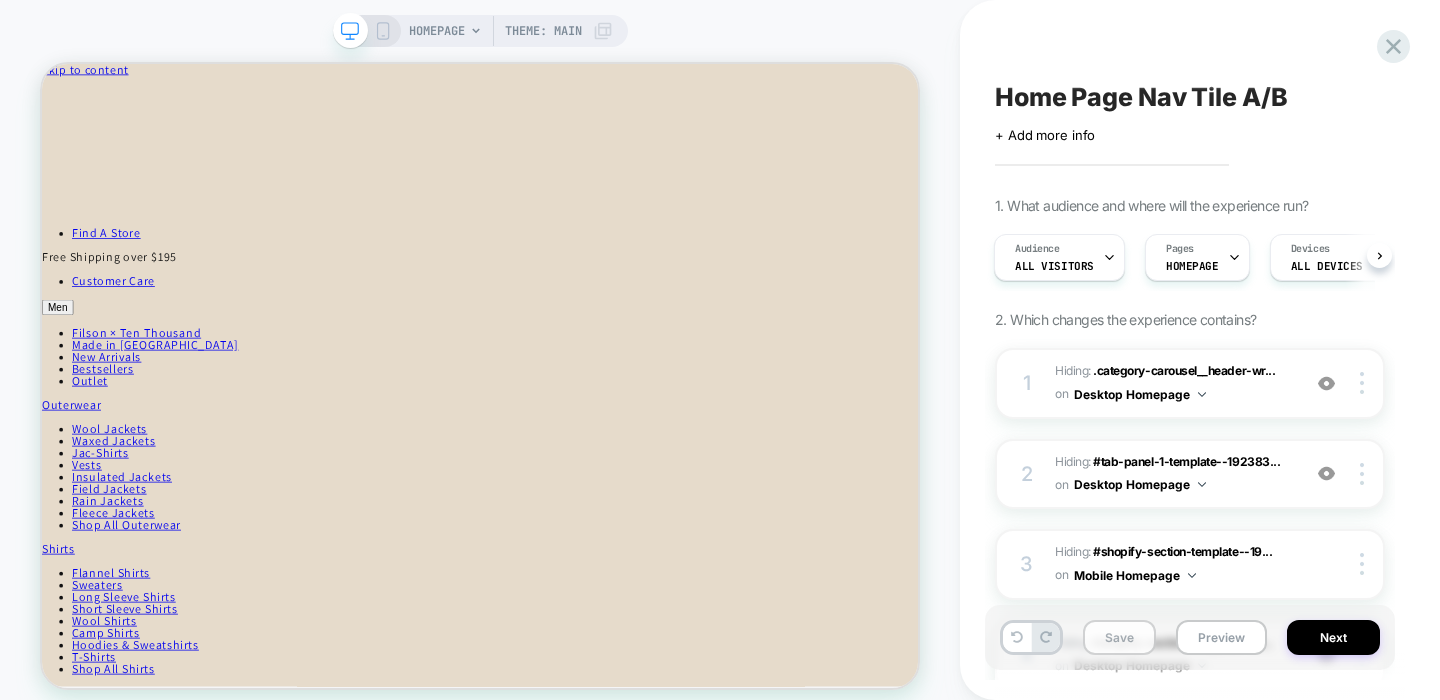 click on "Save" at bounding box center [1119, 637] 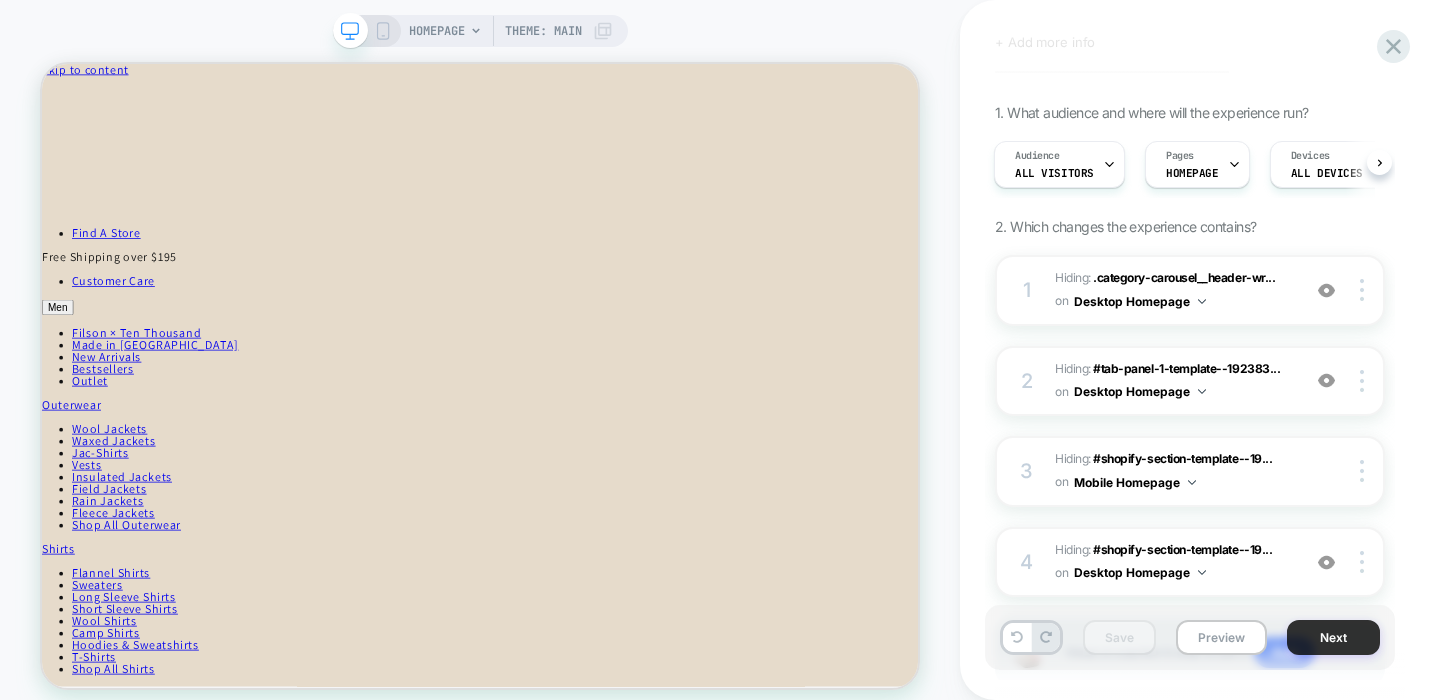 scroll, scrollTop: 94, scrollLeft: 0, axis: vertical 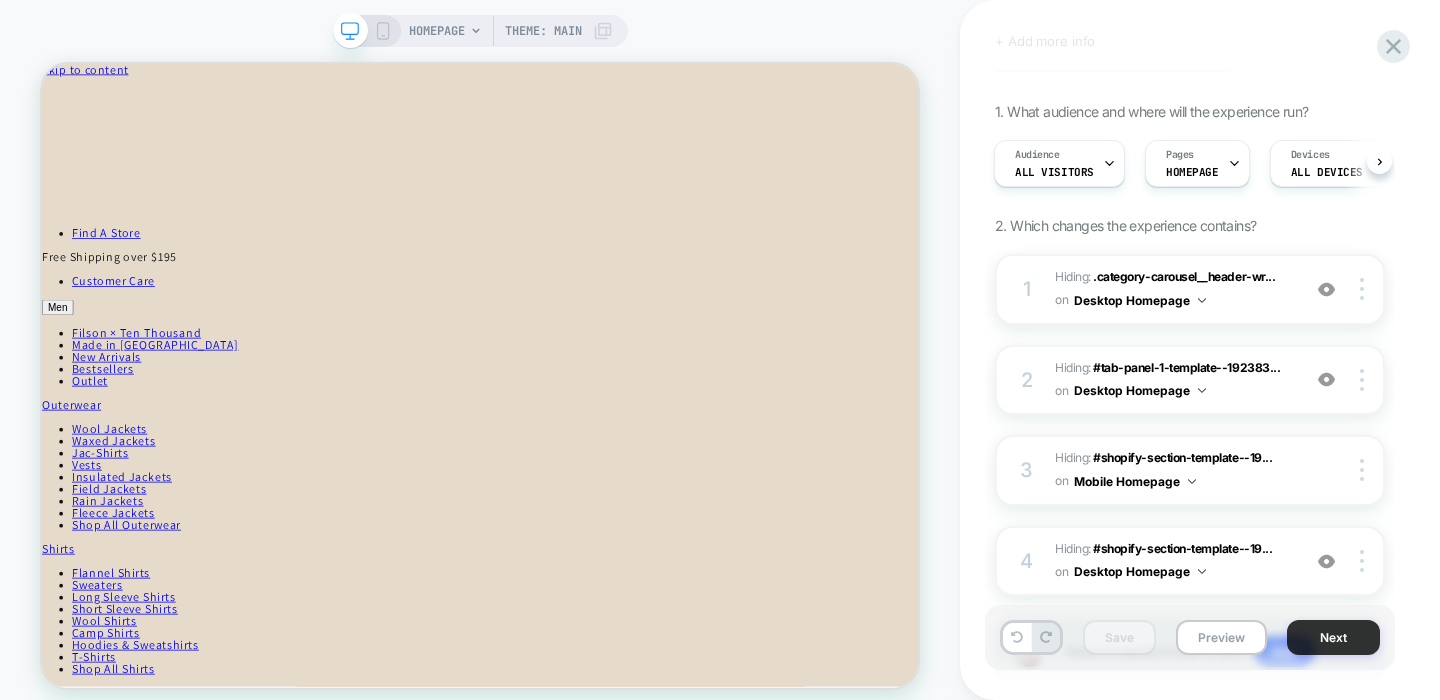 click on "Next" at bounding box center (1333, 637) 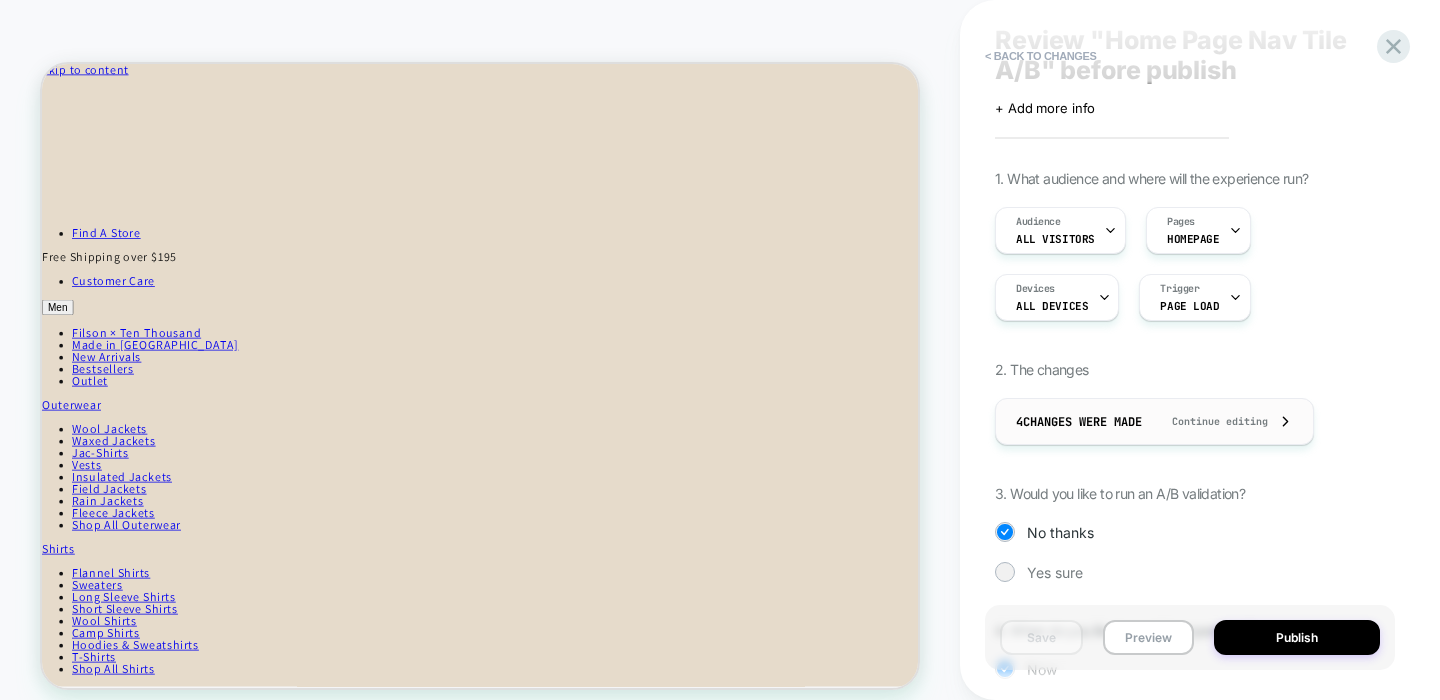 scroll, scrollTop: 205, scrollLeft: 0, axis: vertical 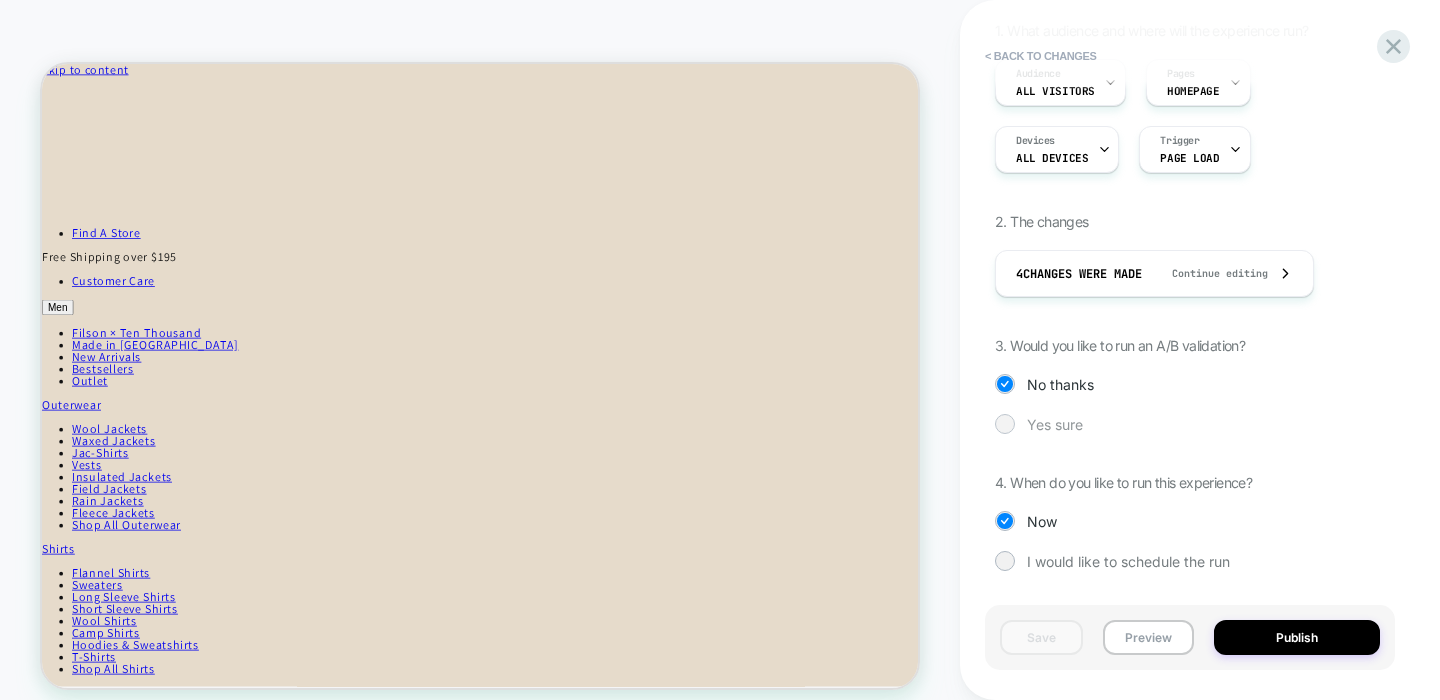 click at bounding box center [1004, 423] 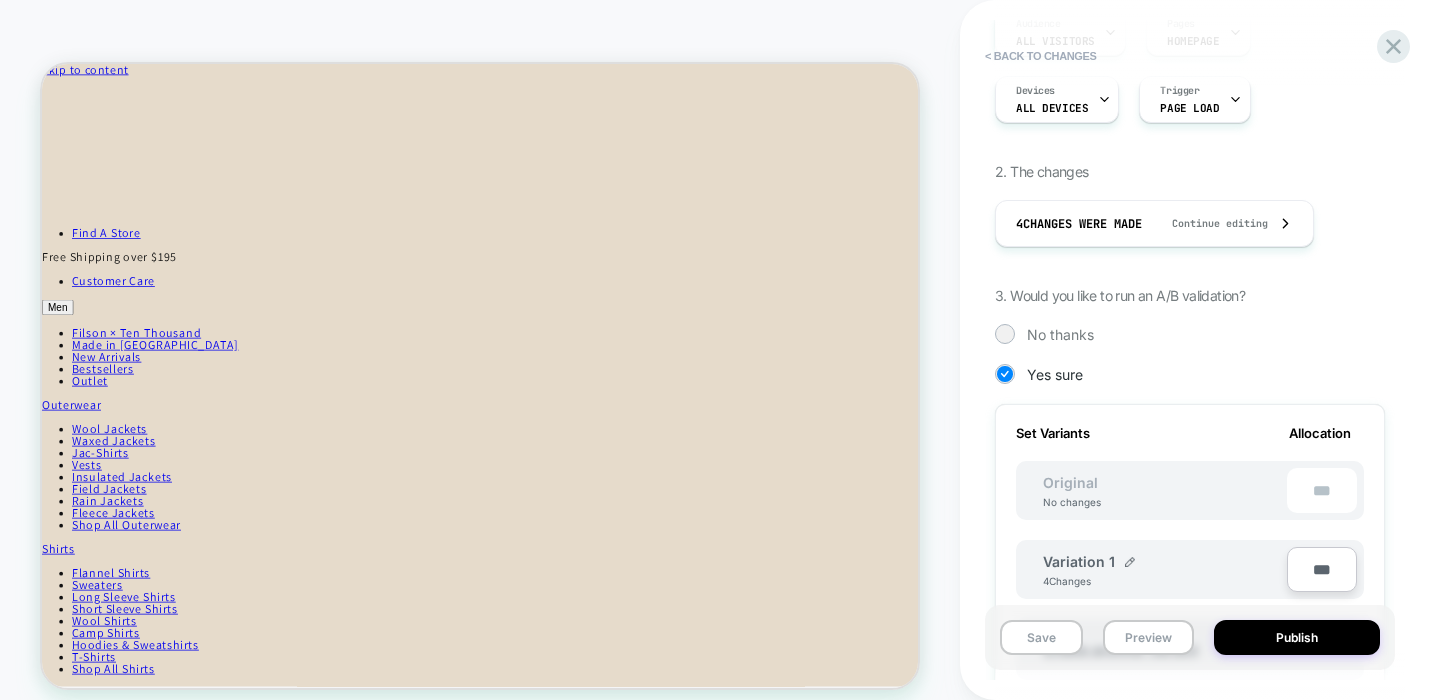 scroll, scrollTop: 548, scrollLeft: 0, axis: vertical 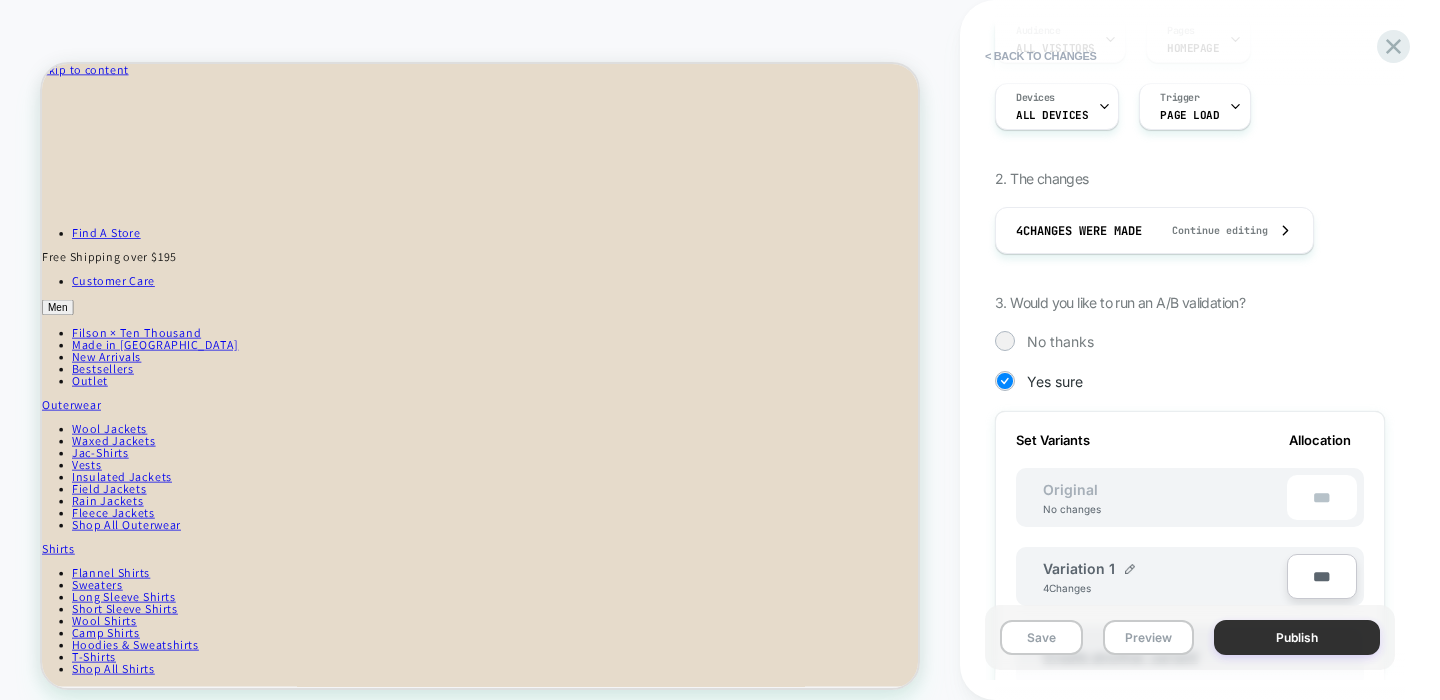click on "Publish" at bounding box center [1297, 637] 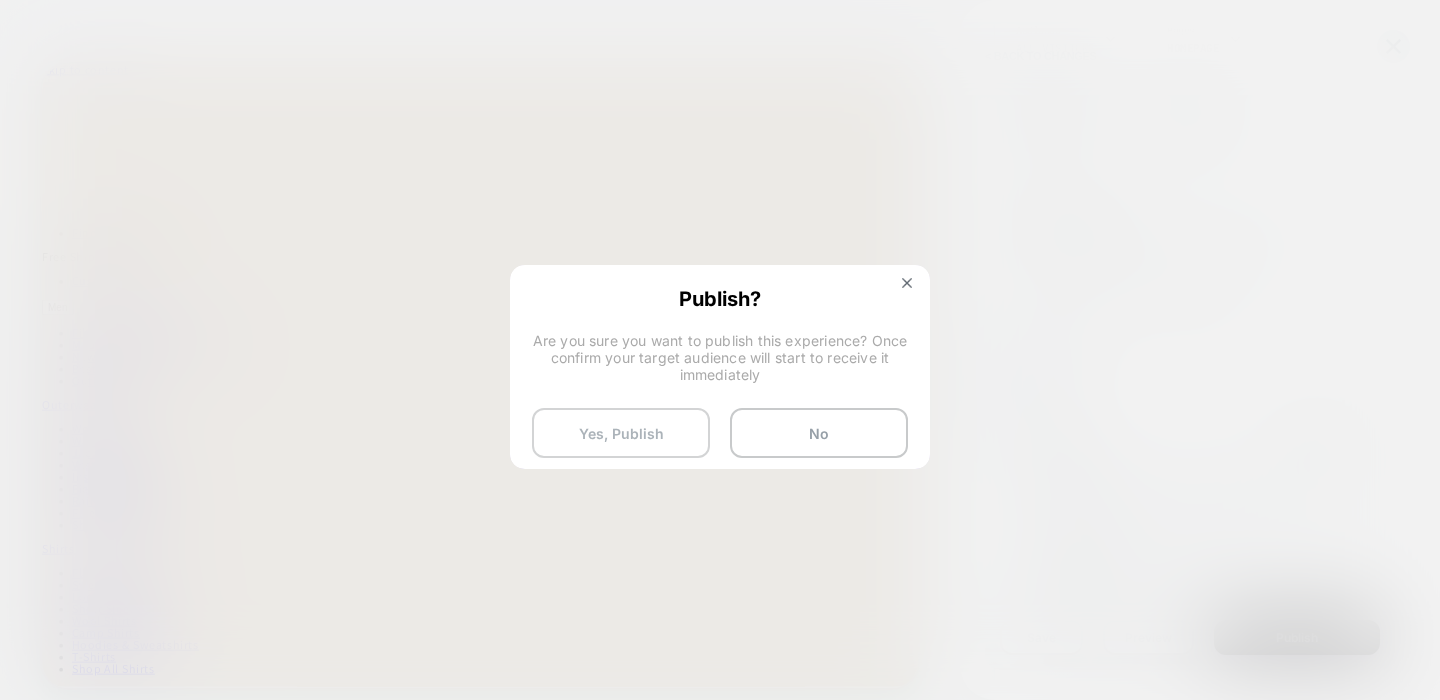 click on "Yes, Publish" at bounding box center (621, 433) 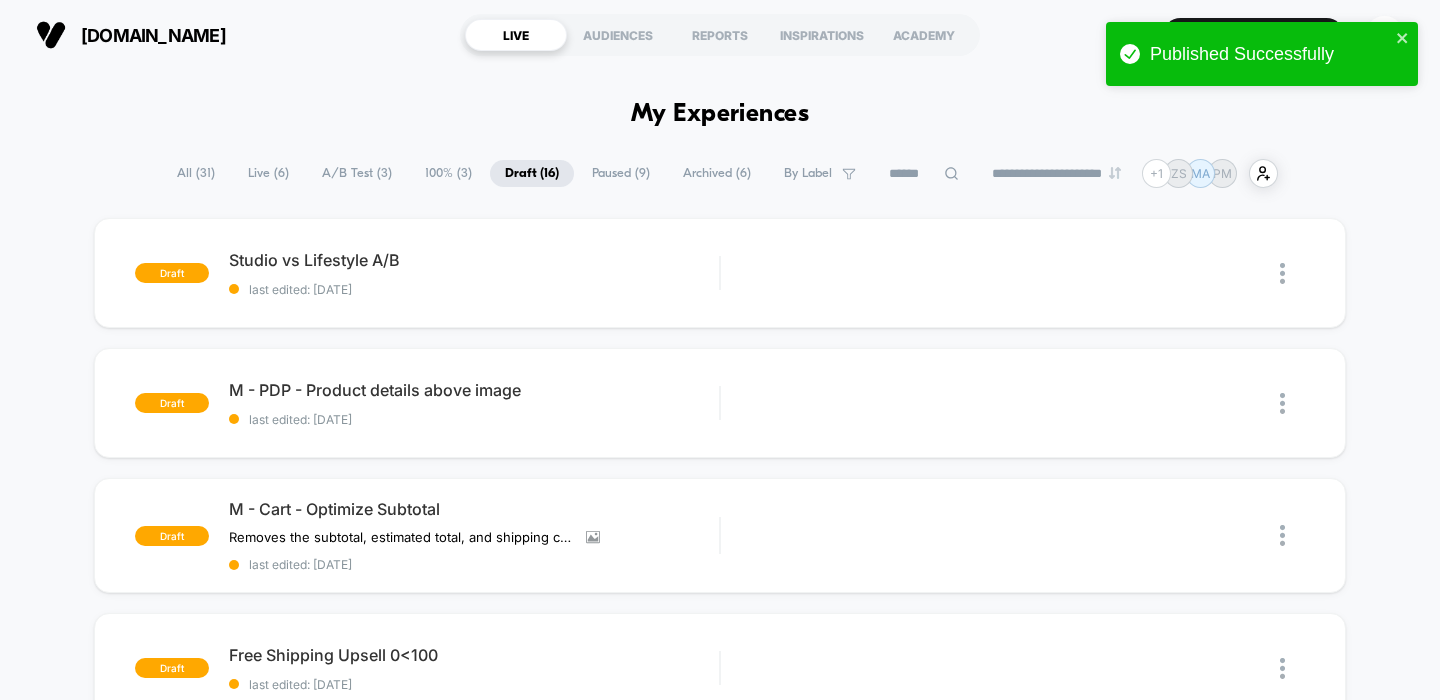click on "A/B Test ( 3 )" at bounding box center (357, 173) 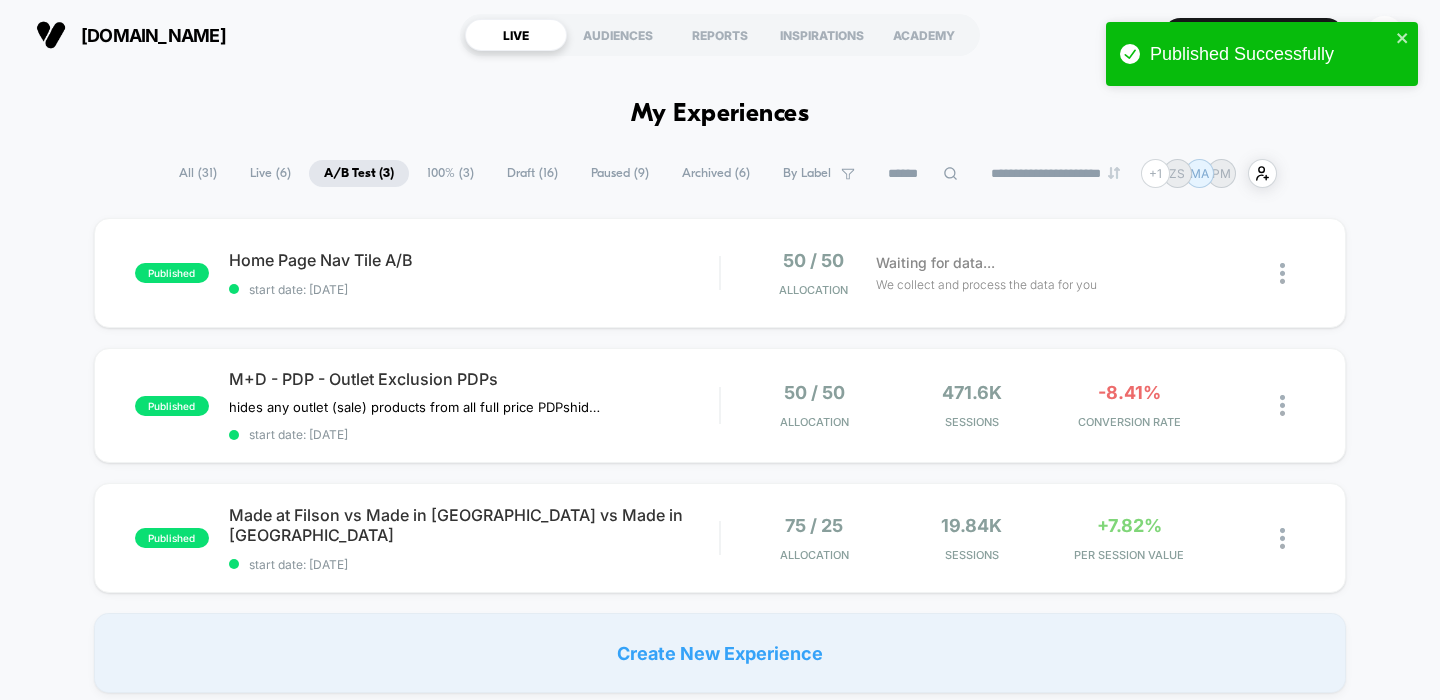 click on "Live ( 6 )" at bounding box center (270, 173) 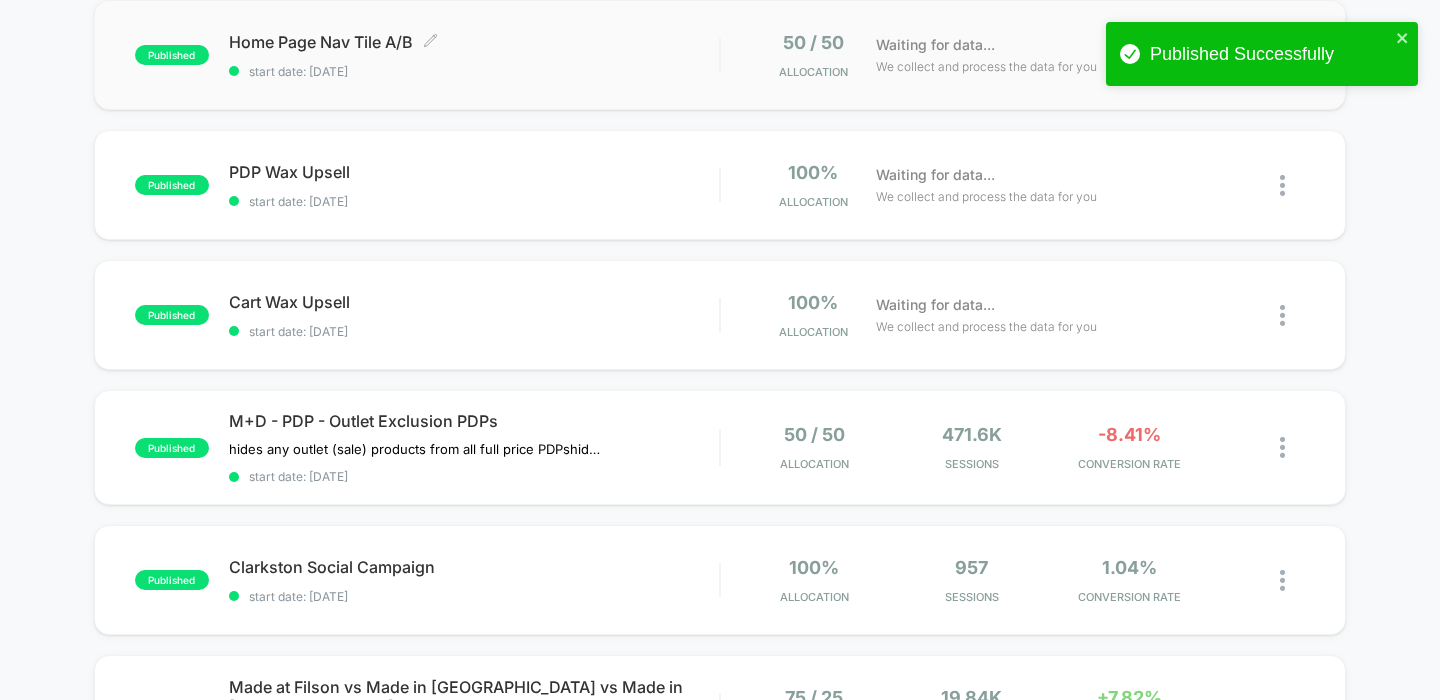 scroll, scrollTop: 216, scrollLeft: 0, axis: vertical 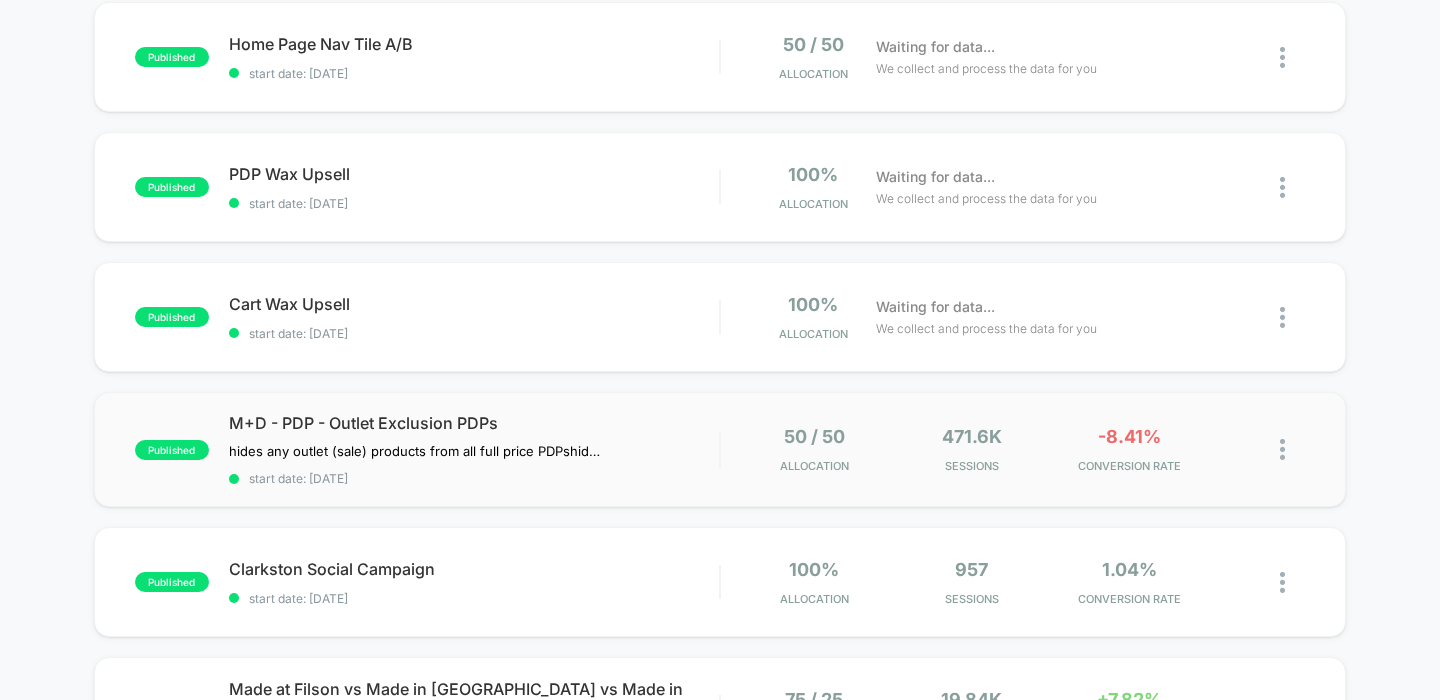 click on "published M+D - PDP - Outlet Exclusion PDPs hides any outlet (sale) products from all full price PDPs hides any full price products from all outlet (sale) PDPs Click to edit experience details hides any outlet (sale) products from all full price PDPshides any full price products from all outlet (sale) PDPs start date: [DATE] 50 / 50 Allocation 471.6k Sessions -8.41% CONVERSION RATE" at bounding box center [720, 449] 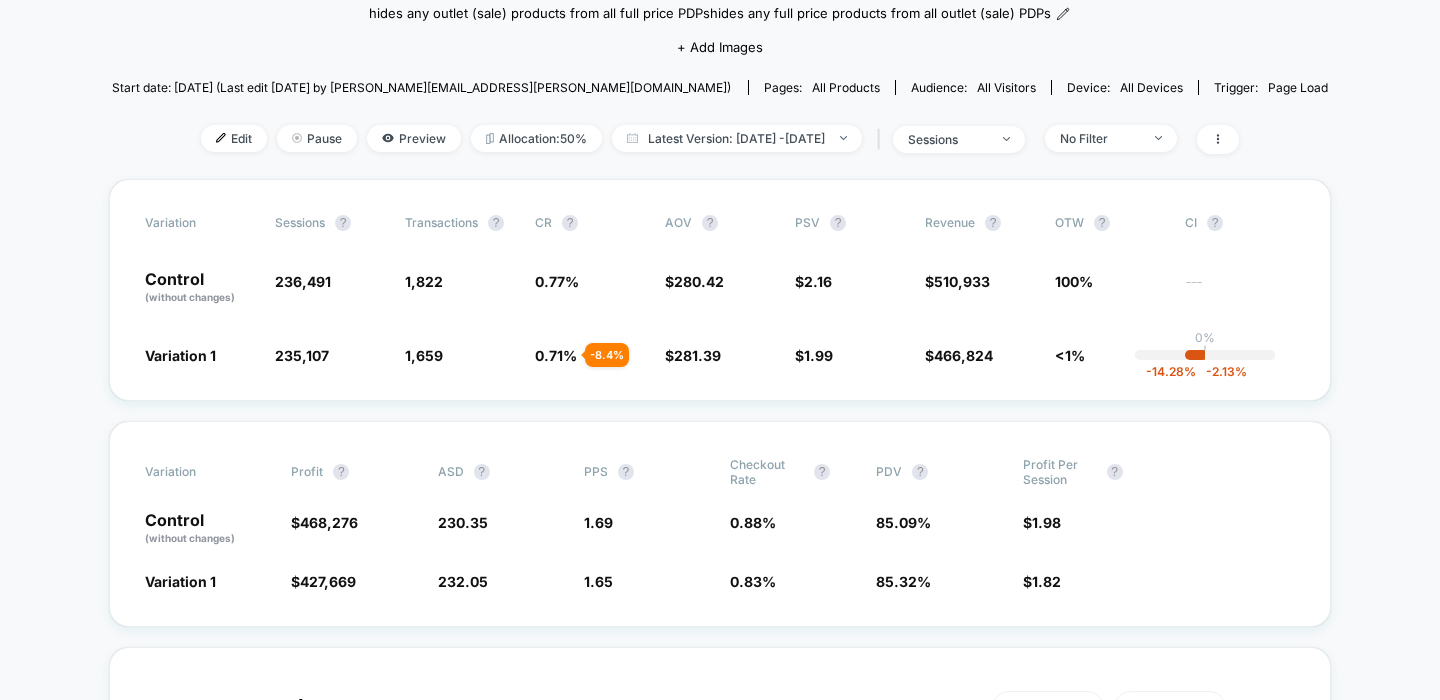scroll, scrollTop: 185, scrollLeft: 0, axis: vertical 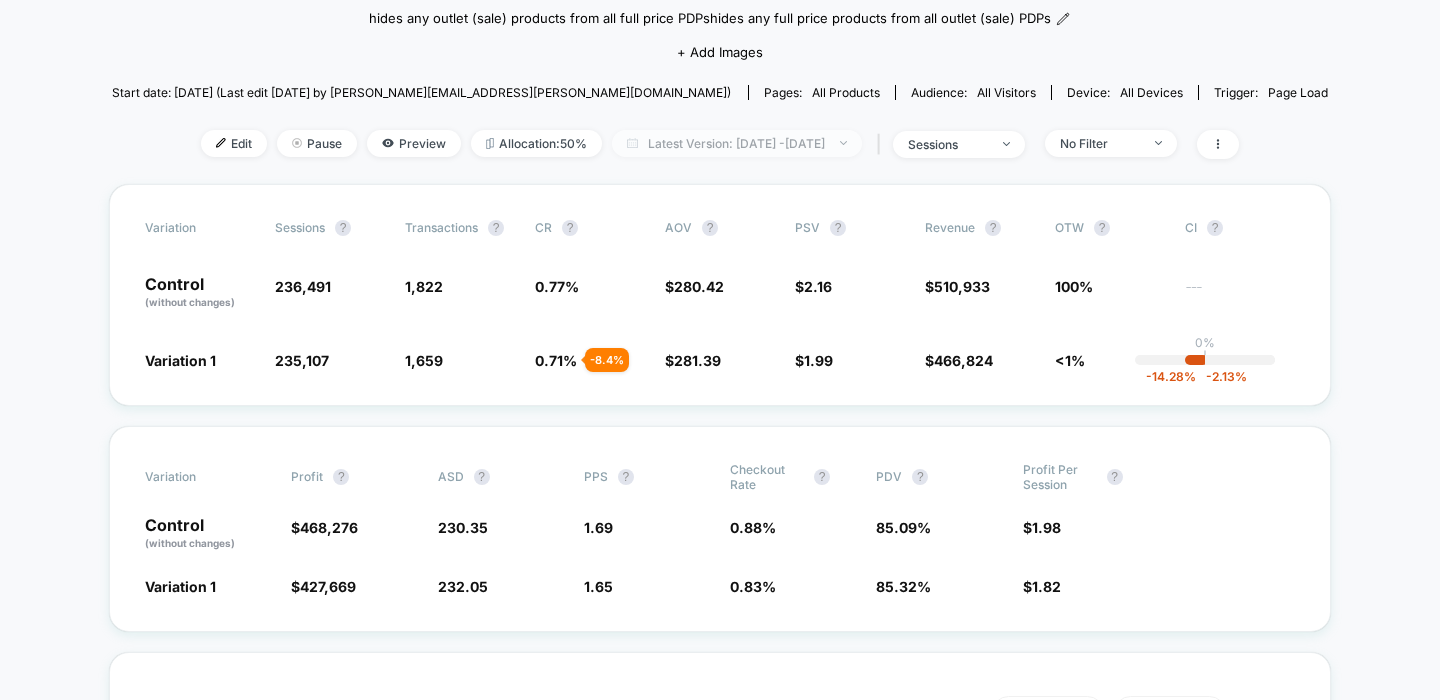 click on "Latest Version:     [DATE]    -    [DATE]" at bounding box center [737, 143] 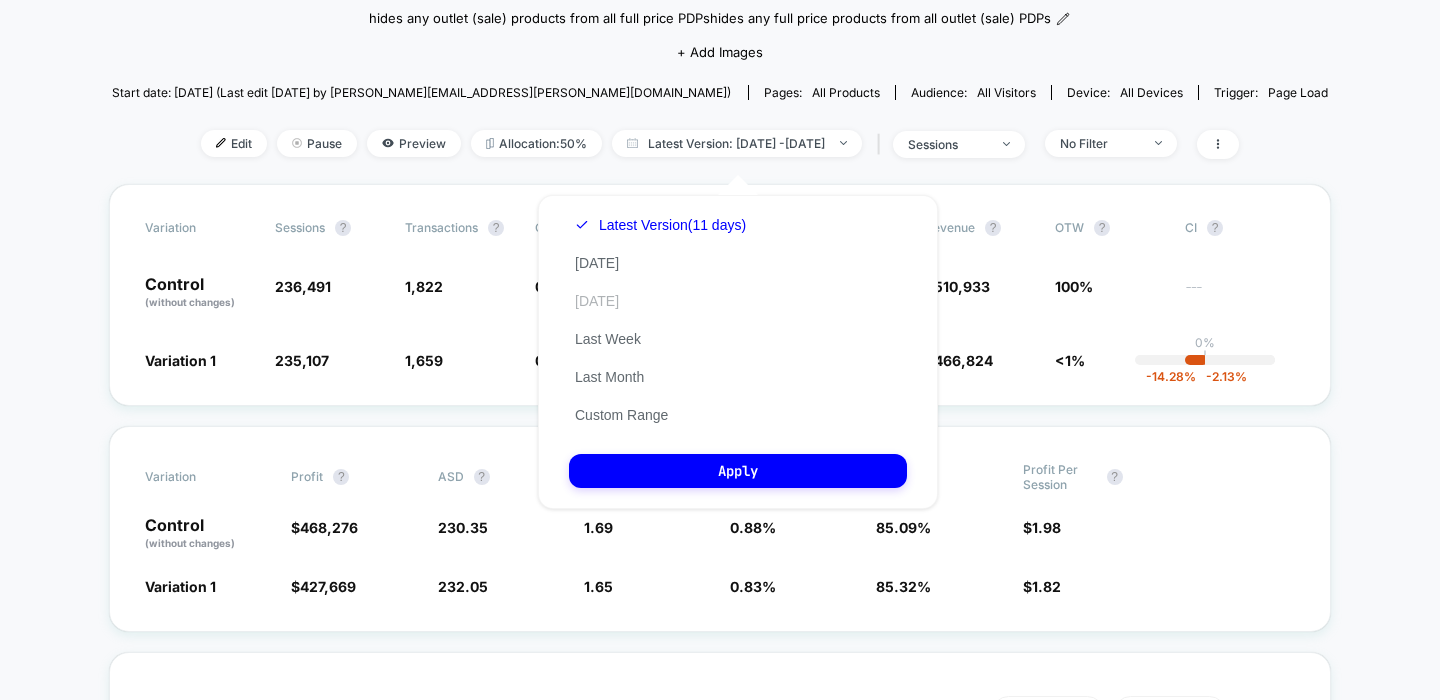 click on "[DATE]" at bounding box center [597, 301] 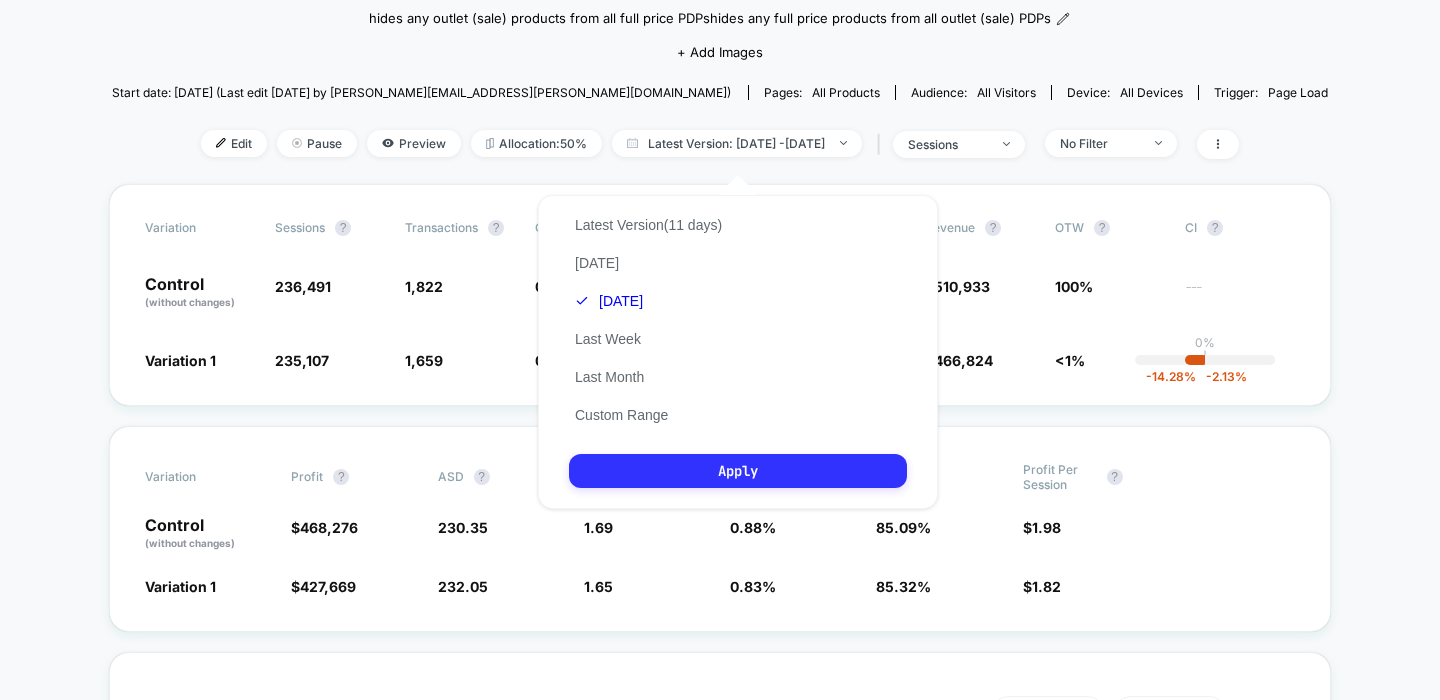 click on "Apply" at bounding box center (738, 471) 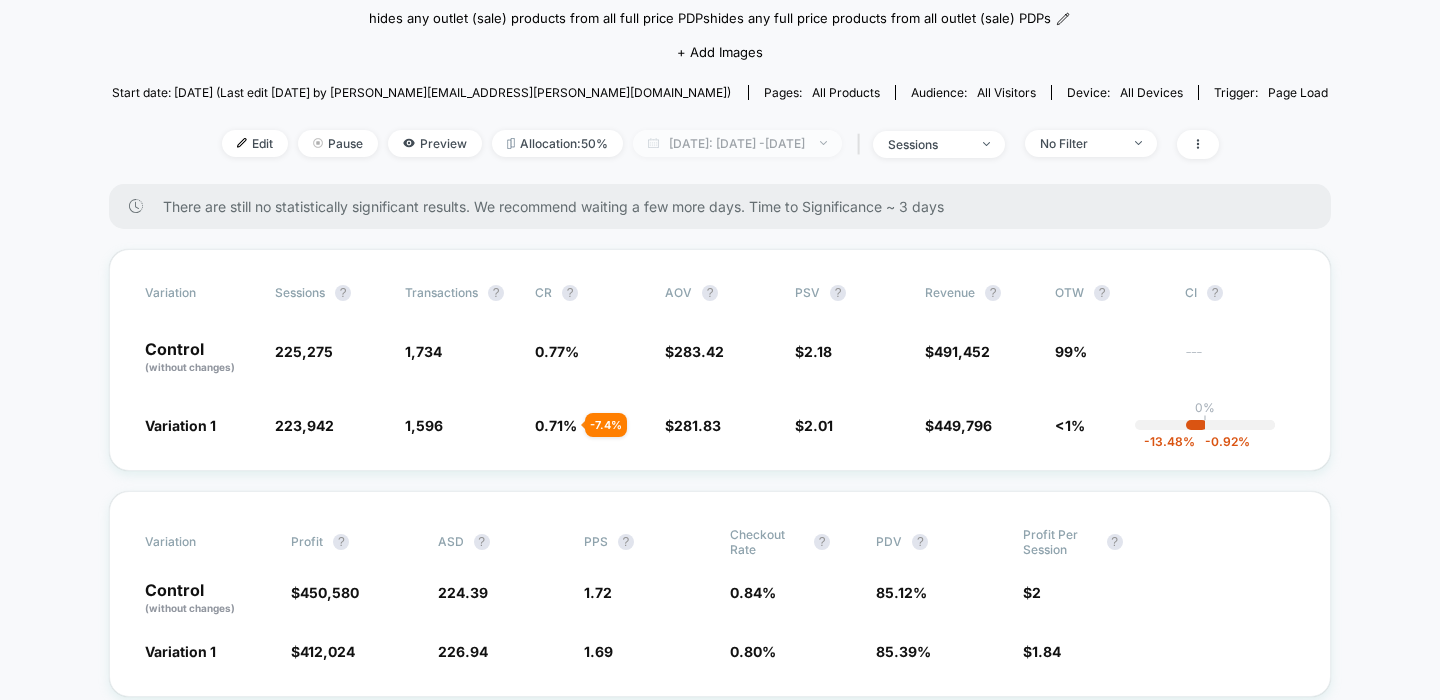 click on "[DATE]:     [DATE]    -    [DATE]" at bounding box center [737, 143] 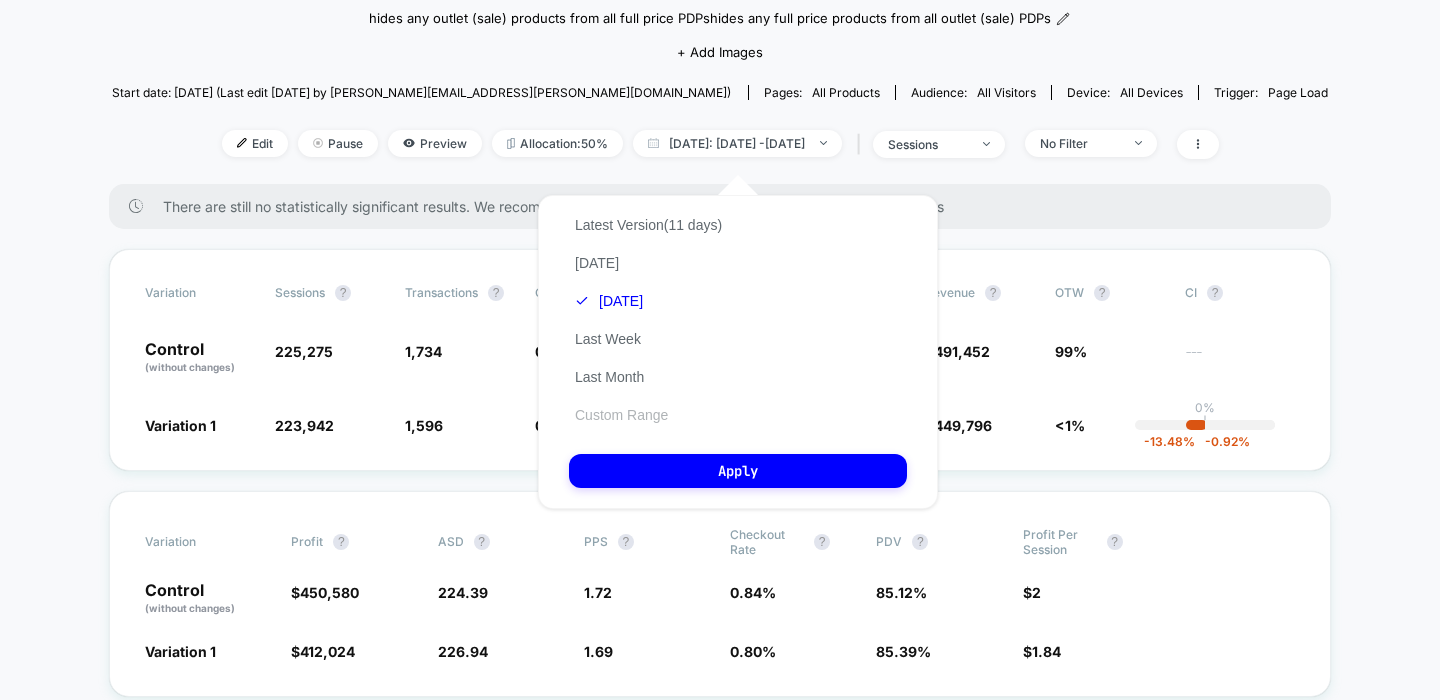 click on "Custom Range" at bounding box center [621, 415] 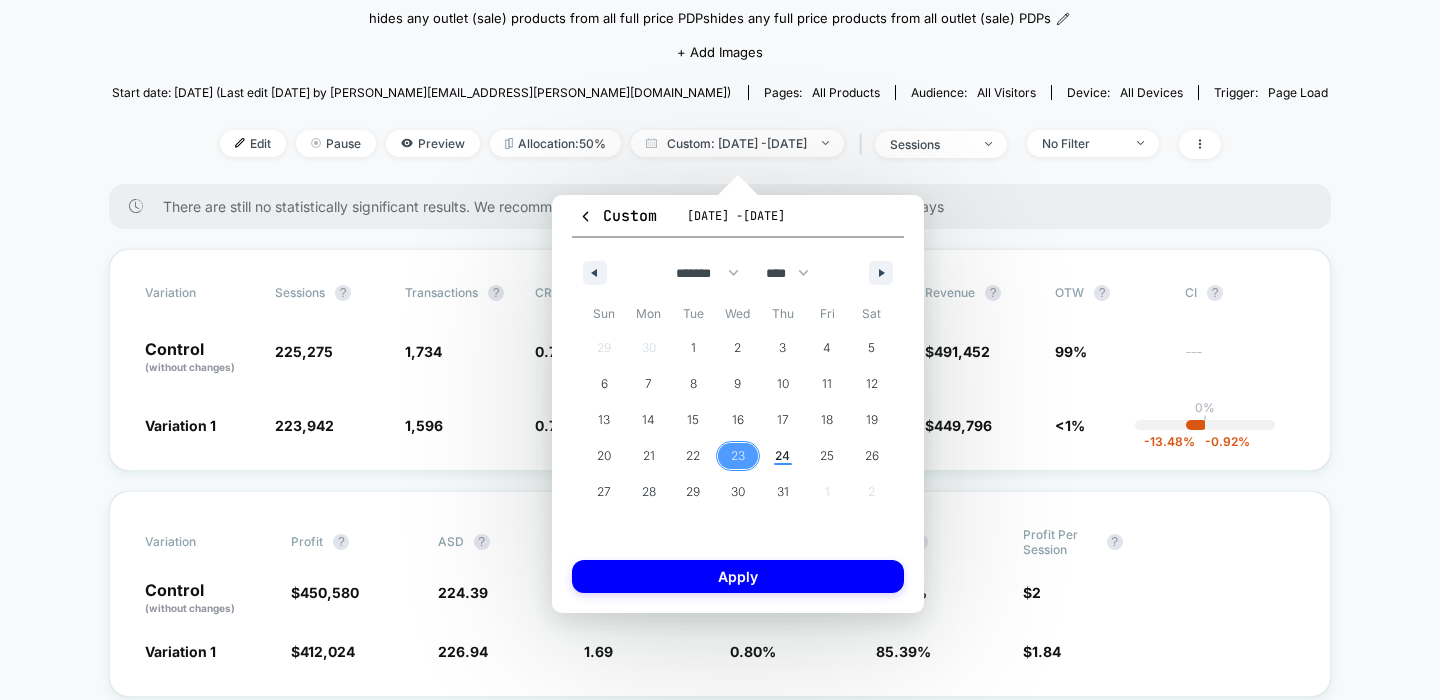 click on "23" at bounding box center (738, 456) 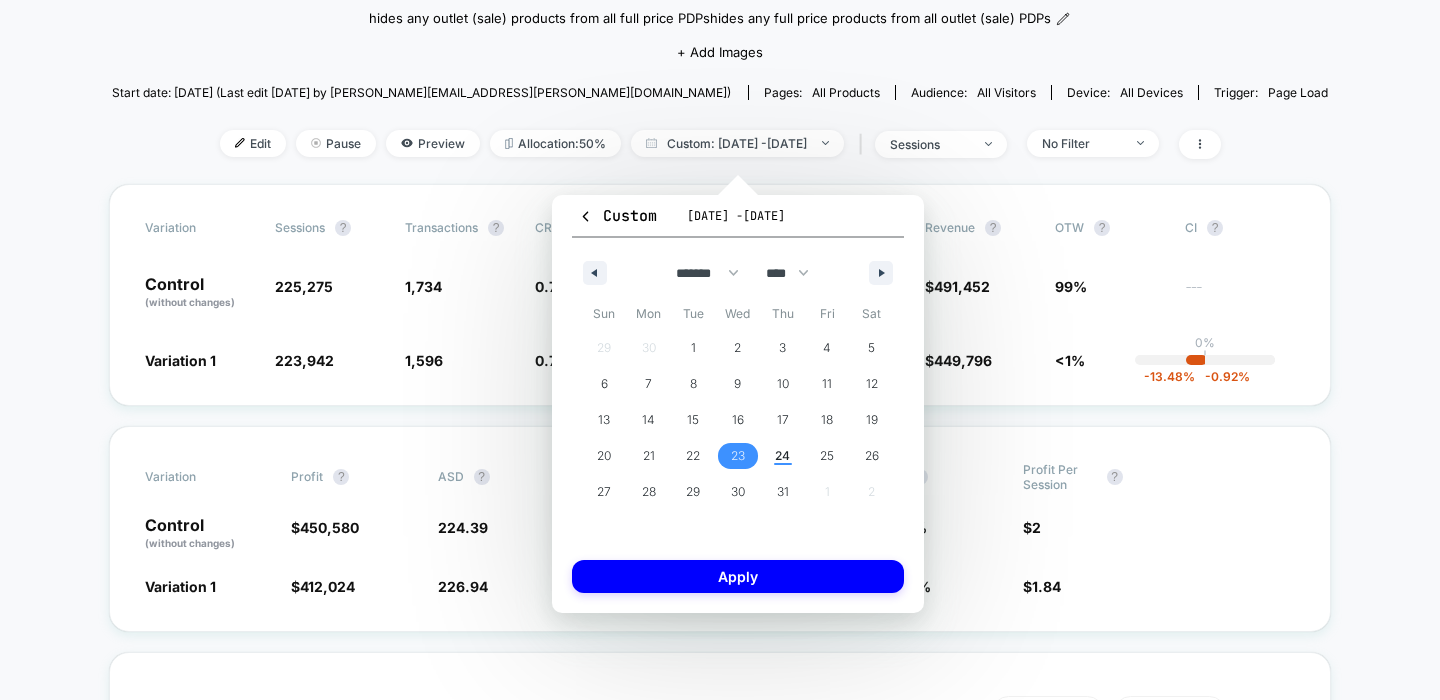 click on "23" at bounding box center (738, 456) 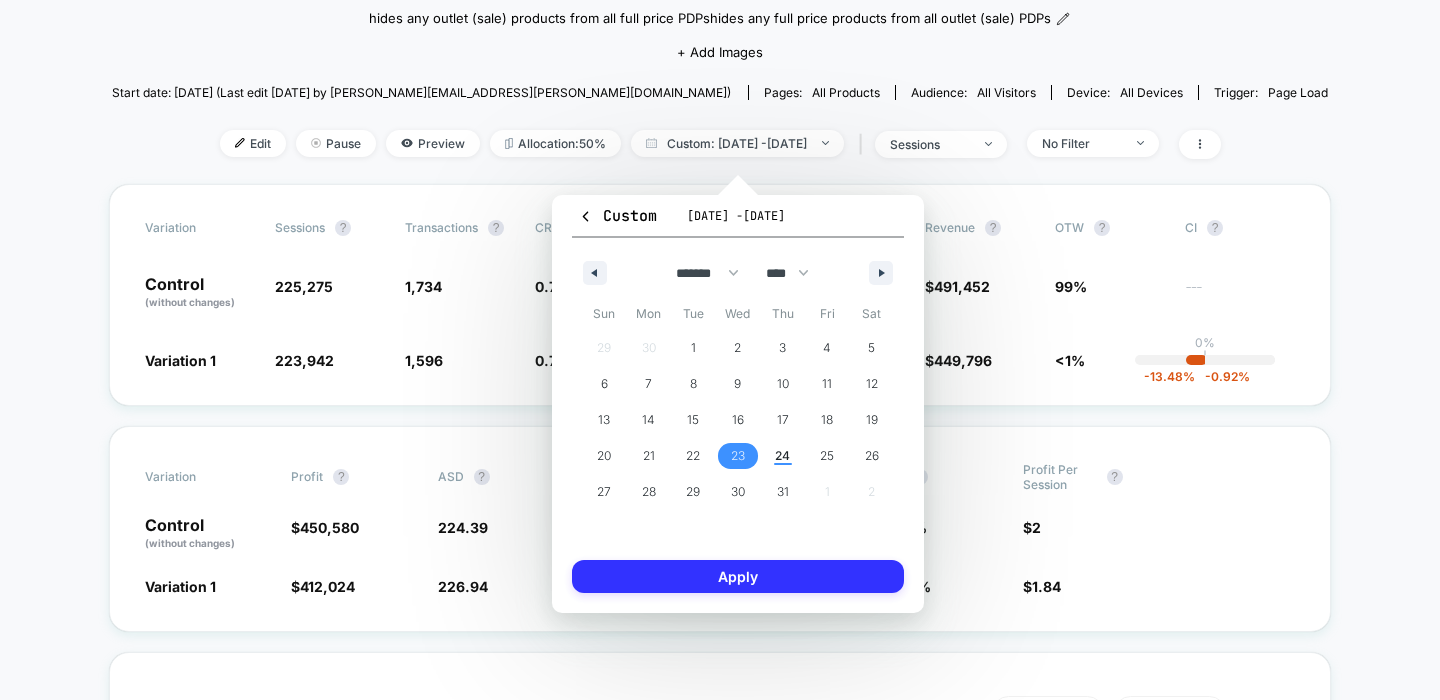 click on "Apply" at bounding box center (738, 576) 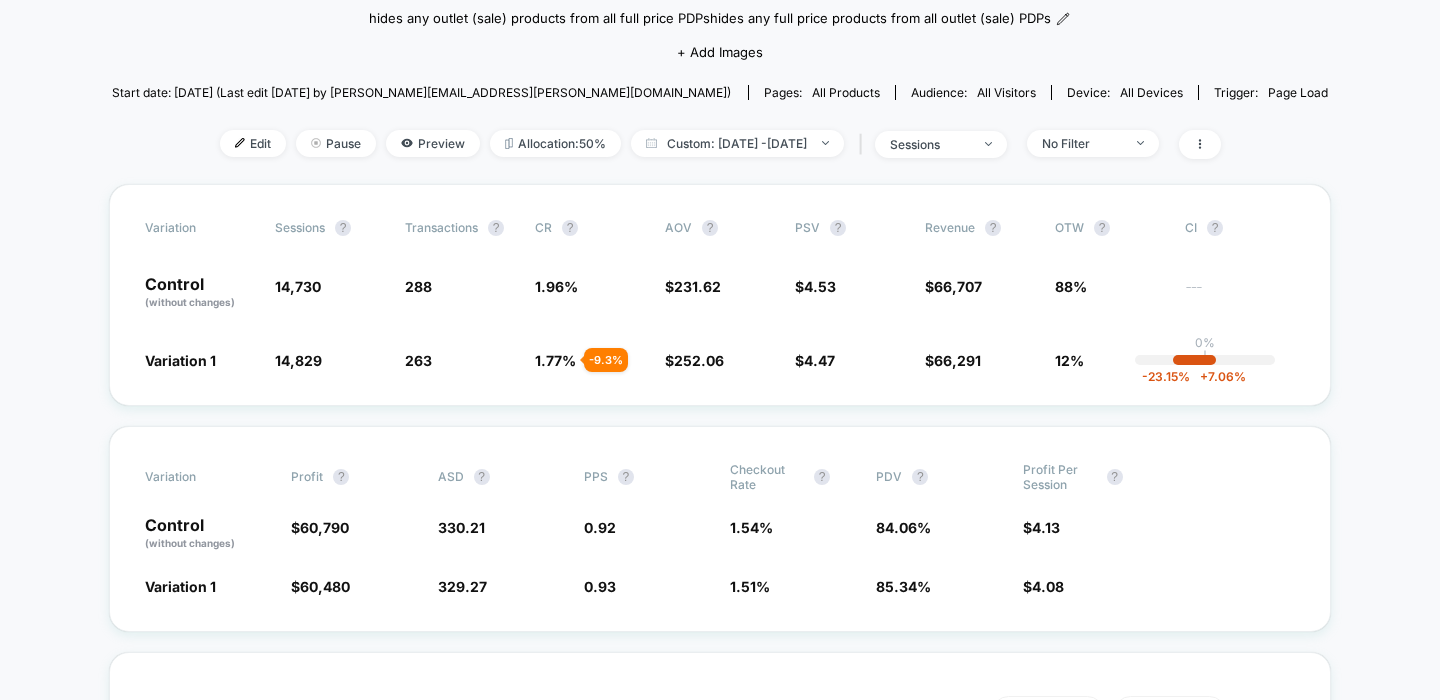 scroll, scrollTop: 0, scrollLeft: 0, axis: both 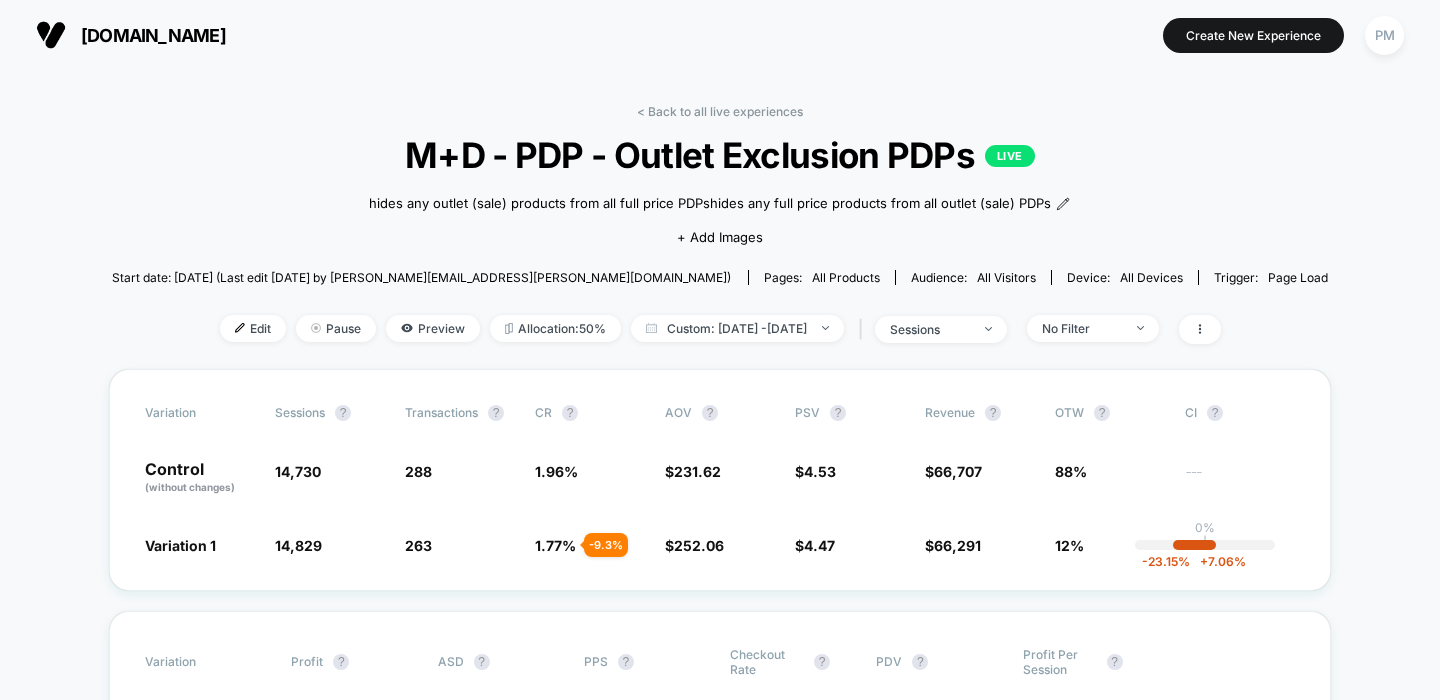 click on "[DOMAIN_NAME]" at bounding box center [131, 35] 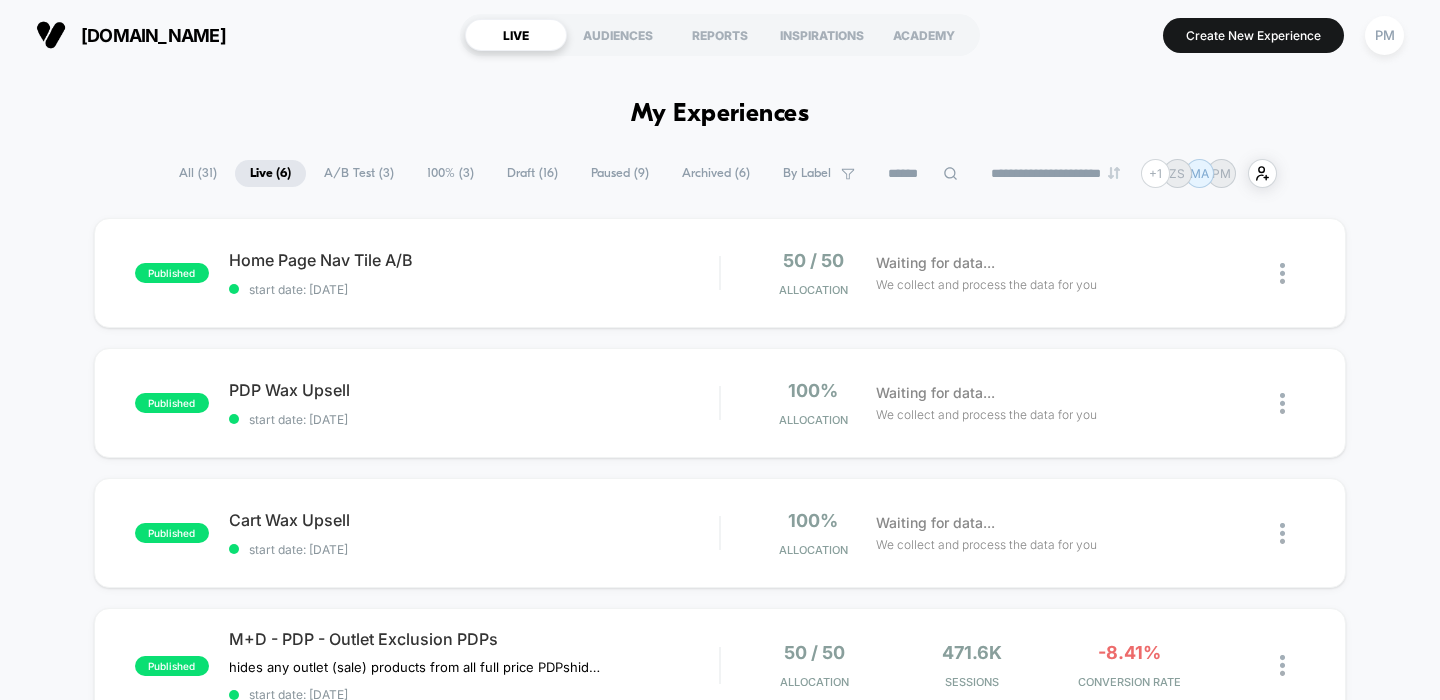 click on "A/B Test ( 3 )" at bounding box center [359, 173] 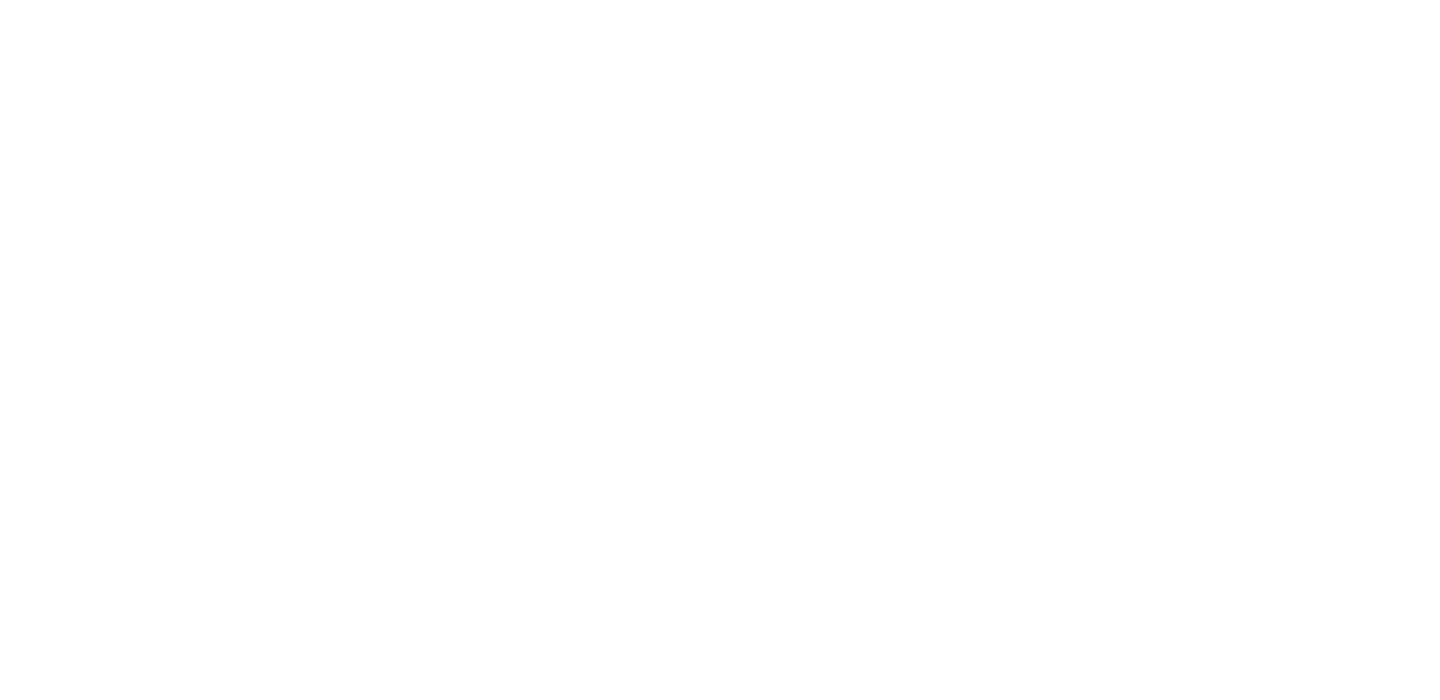scroll, scrollTop: 0, scrollLeft: 0, axis: both 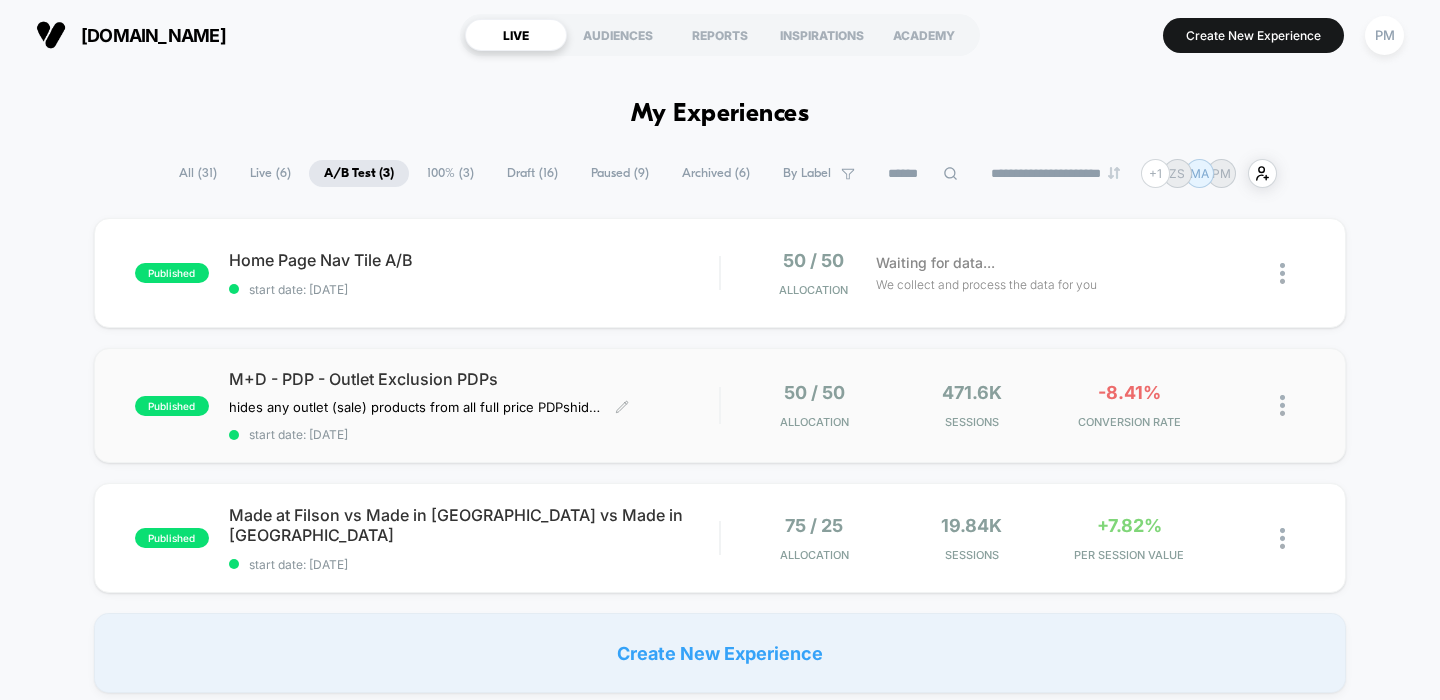 click on "M+D - PDP - Outlet Exclusion PDPs hides any outlet (sale) products from all full price PDPs hides any full price products from all outlet (sale) PDPs Click to edit experience details hides any outlet (sale) products from all full price PDPshides any full price products from all outlet (sale) PDPs start date: 7/14/2025" at bounding box center (474, 405) 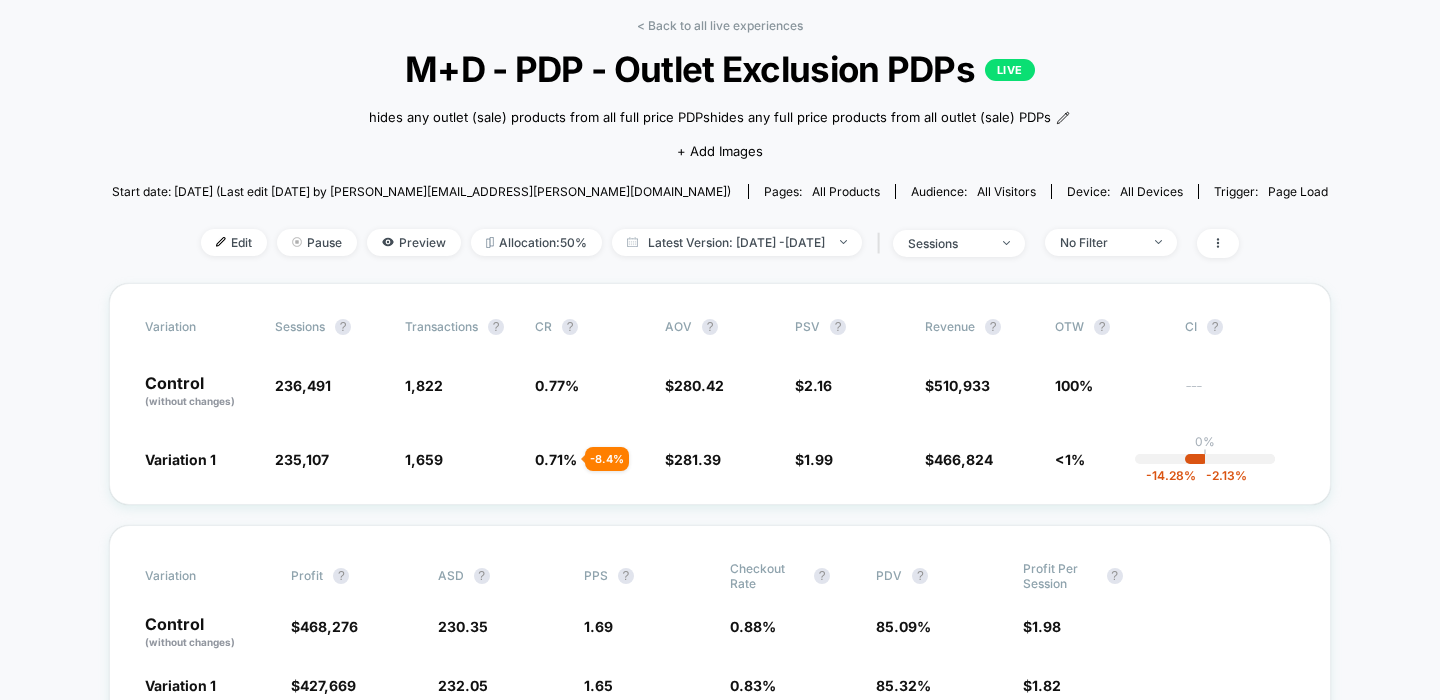 scroll, scrollTop: 90, scrollLeft: 0, axis: vertical 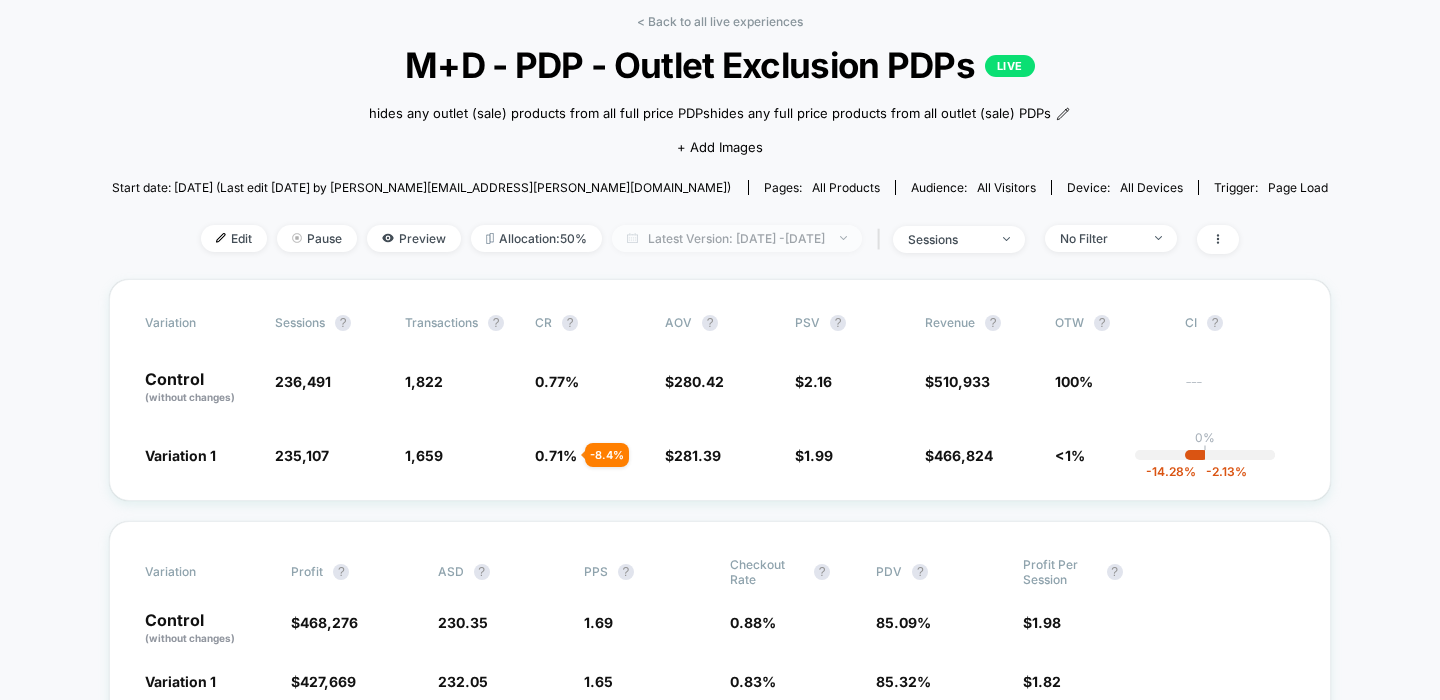 click on "Latest Version:     [DATE]    -    [DATE]" at bounding box center [737, 238] 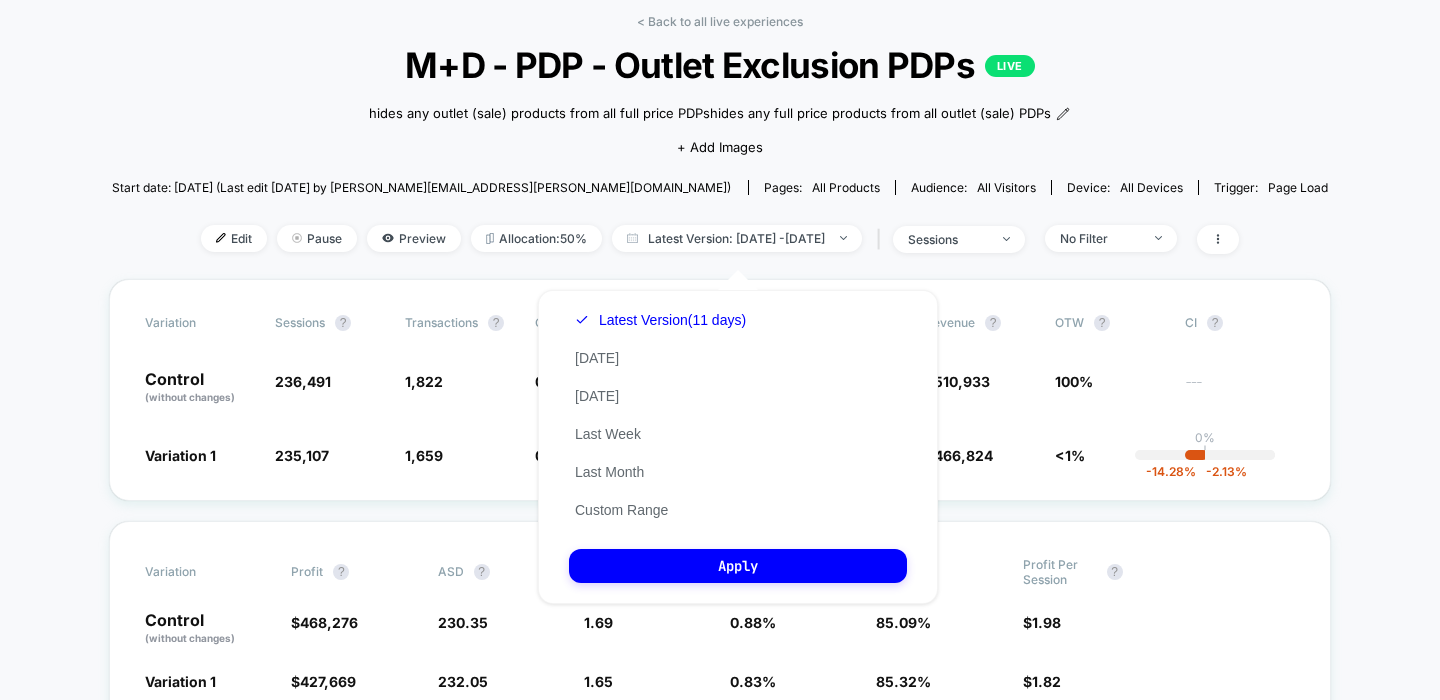 click on "hides any outlet (sale) products from all full price PDPs hides any full price products from all outlet (sale) PDPs Click to edit experience details hides any outlet (sale) products from all full price PDPshides any full price products from all outlet (sale) PDPs + Add Images" at bounding box center (720, 128) 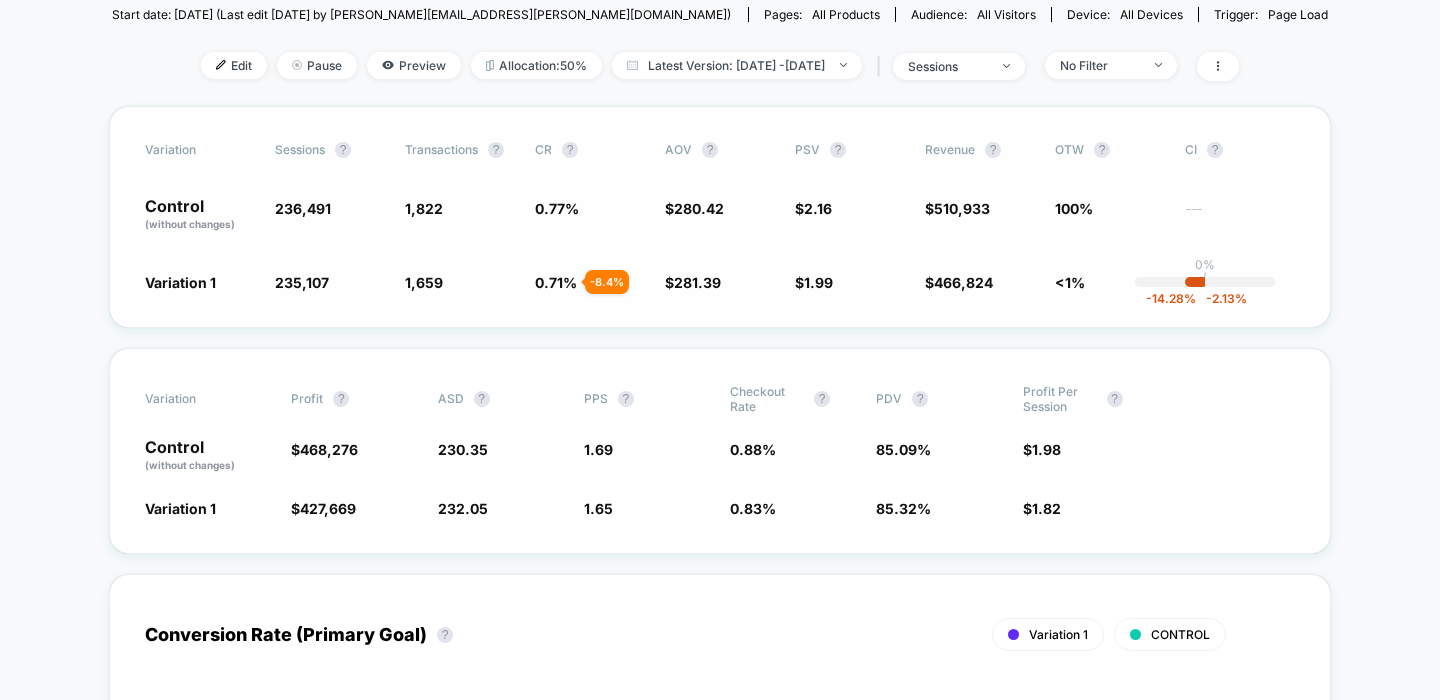 scroll, scrollTop: 276, scrollLeft: 0, axis: vertical 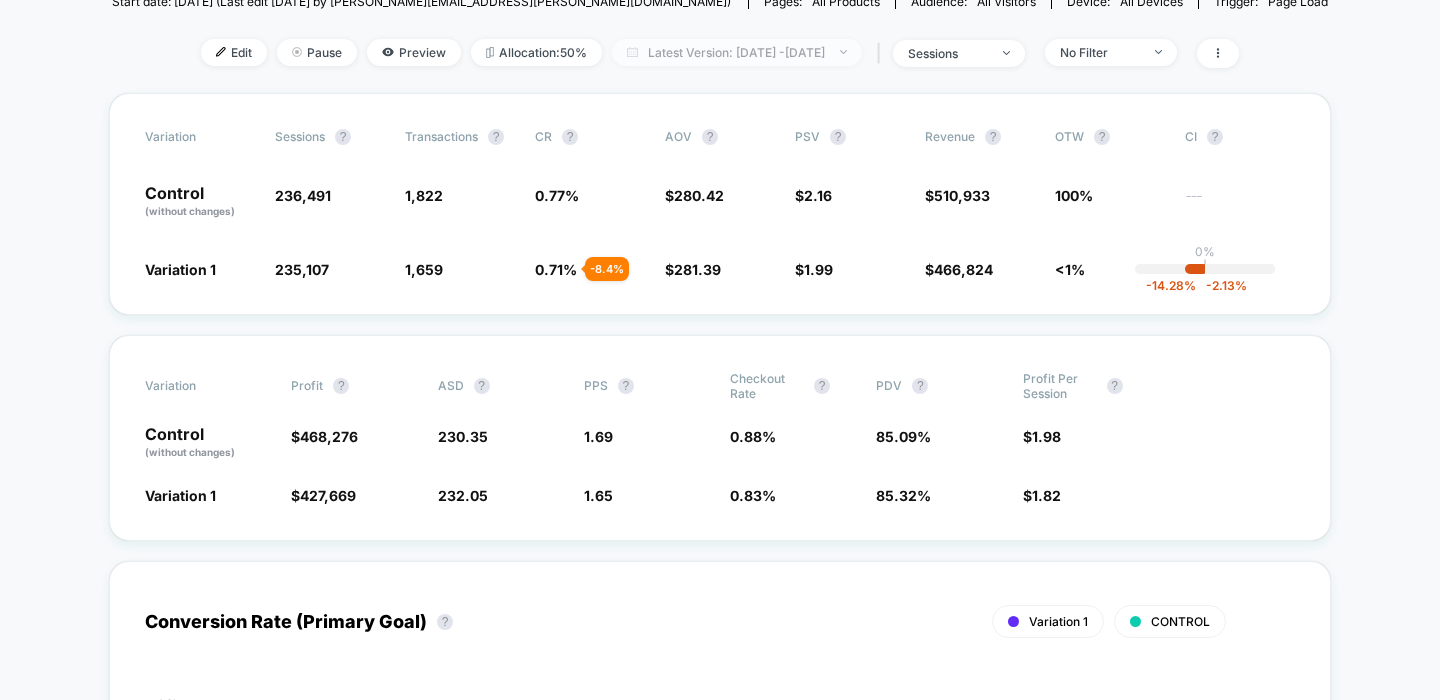 click on "Latest Version:     [DATE]    -    [DATE]" at bounding box center [737, 52] 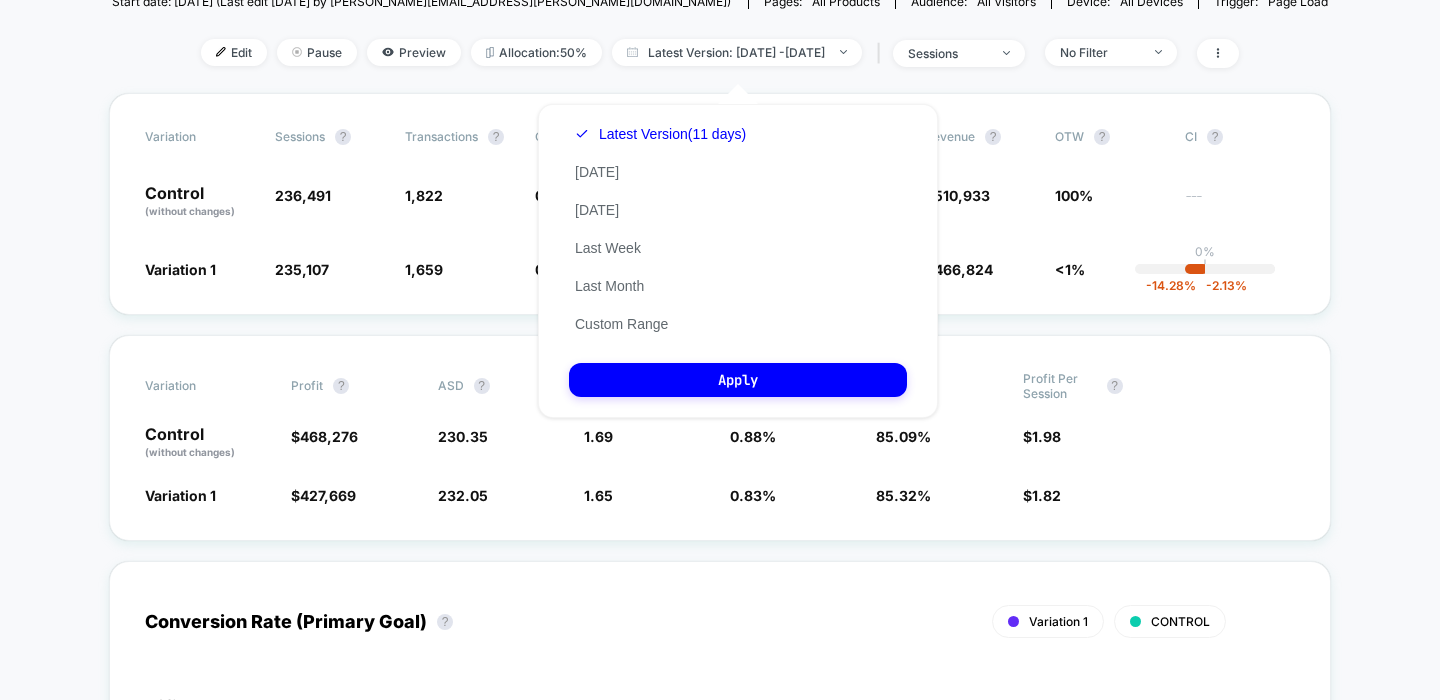 click on "Latest Version  (11 days) Today Yesterday Last Week Last Month Custom Range" at bounding box center [660, 229] 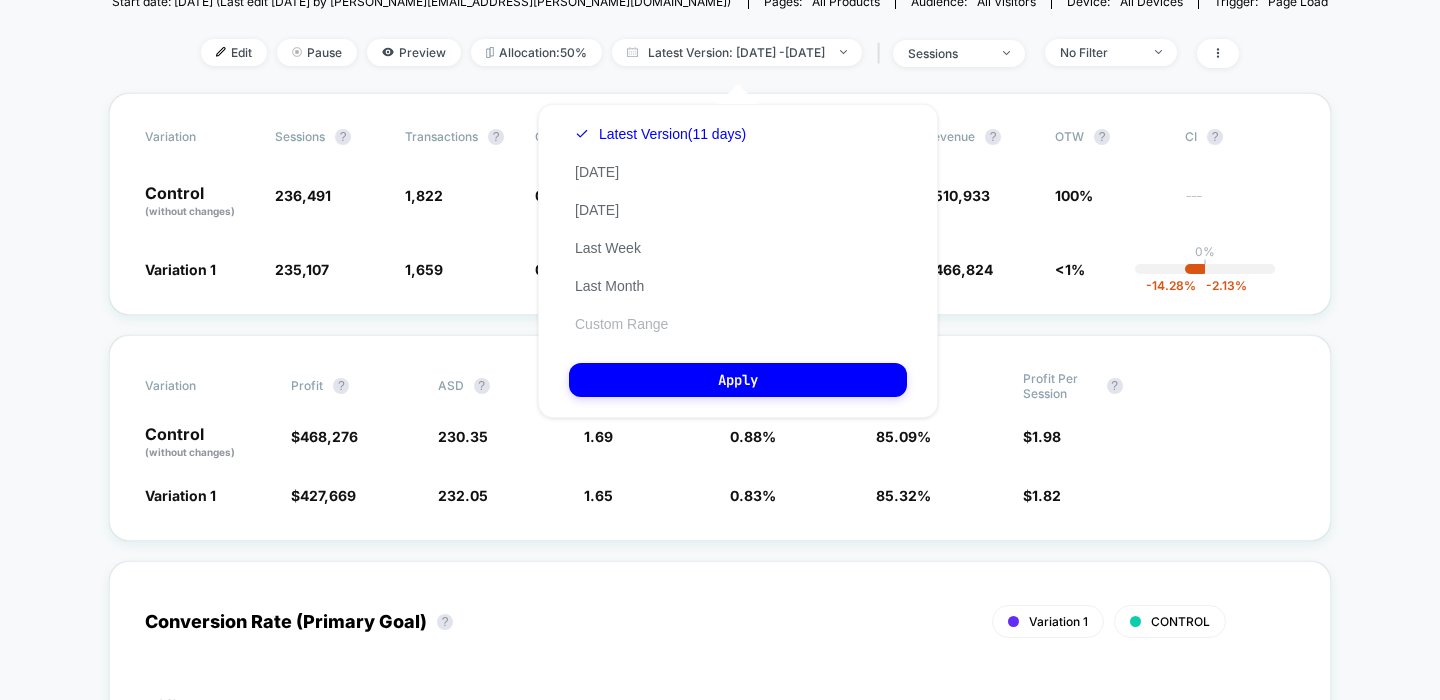click on "Custom Range" at bounding box center (621, 324) 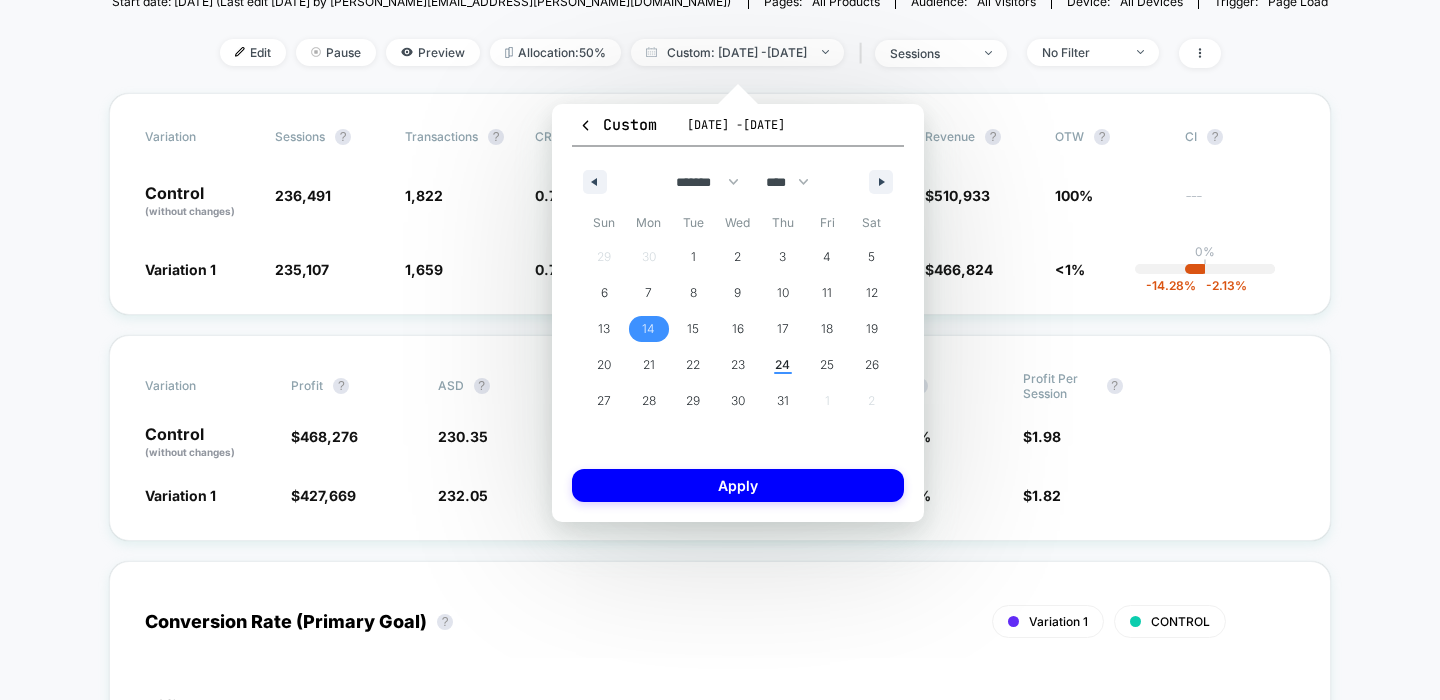 click on "14" at bounding box center [648, 329] 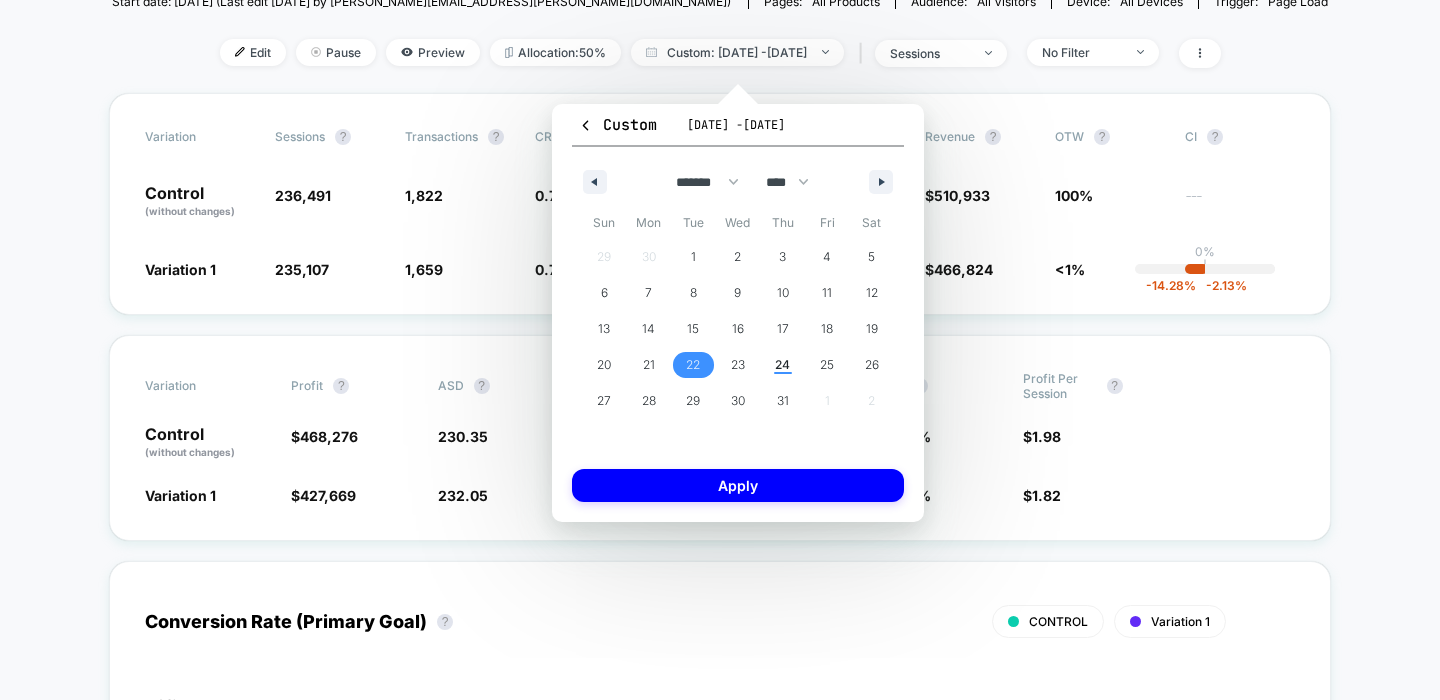 click on "22" at bounding box center [693, 365] 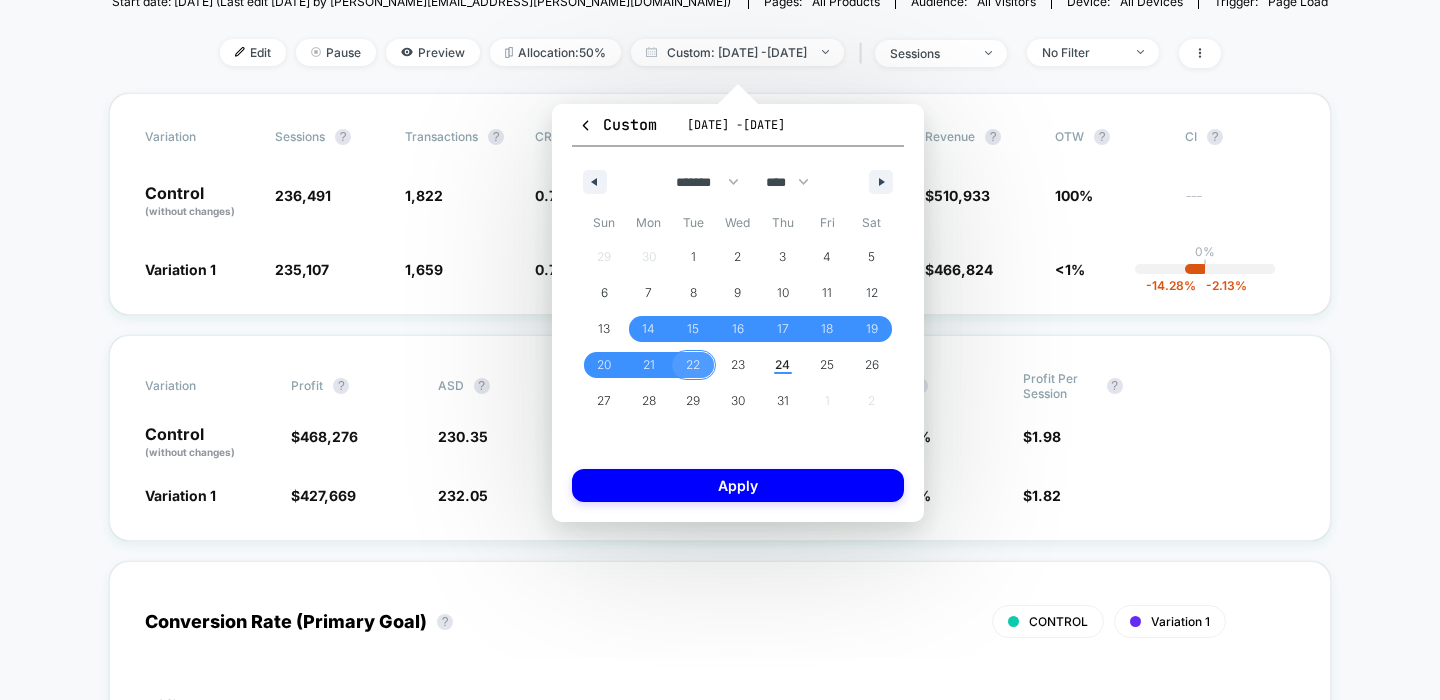 type 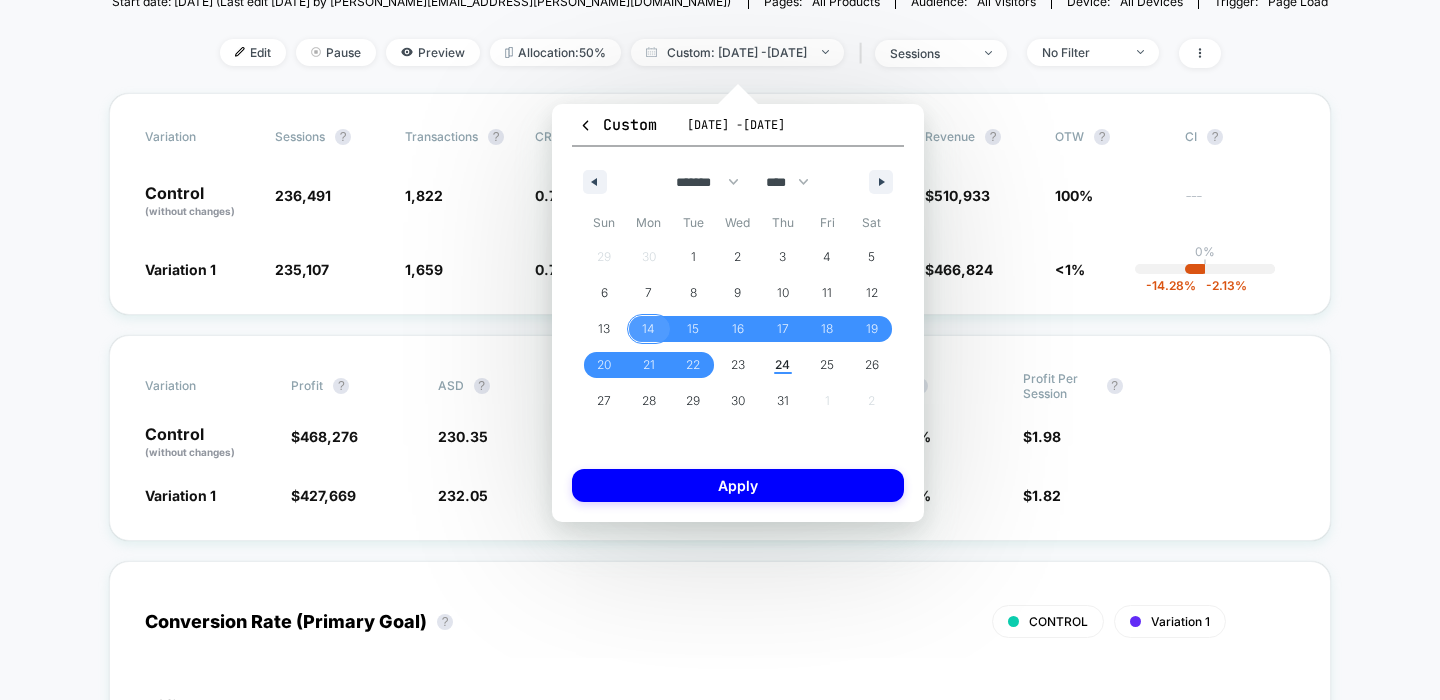 click on "14" at bounding box center (648, 329) 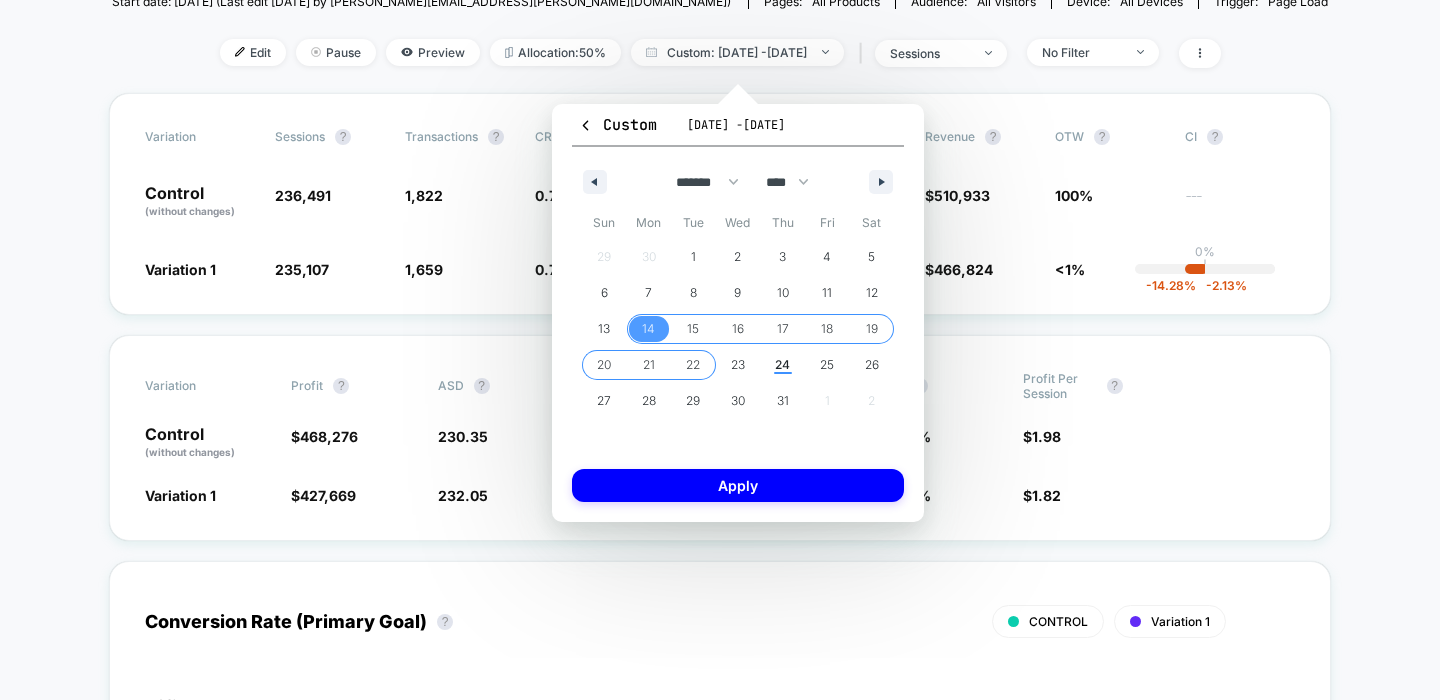click on "22" at bounding box center [693, 365] 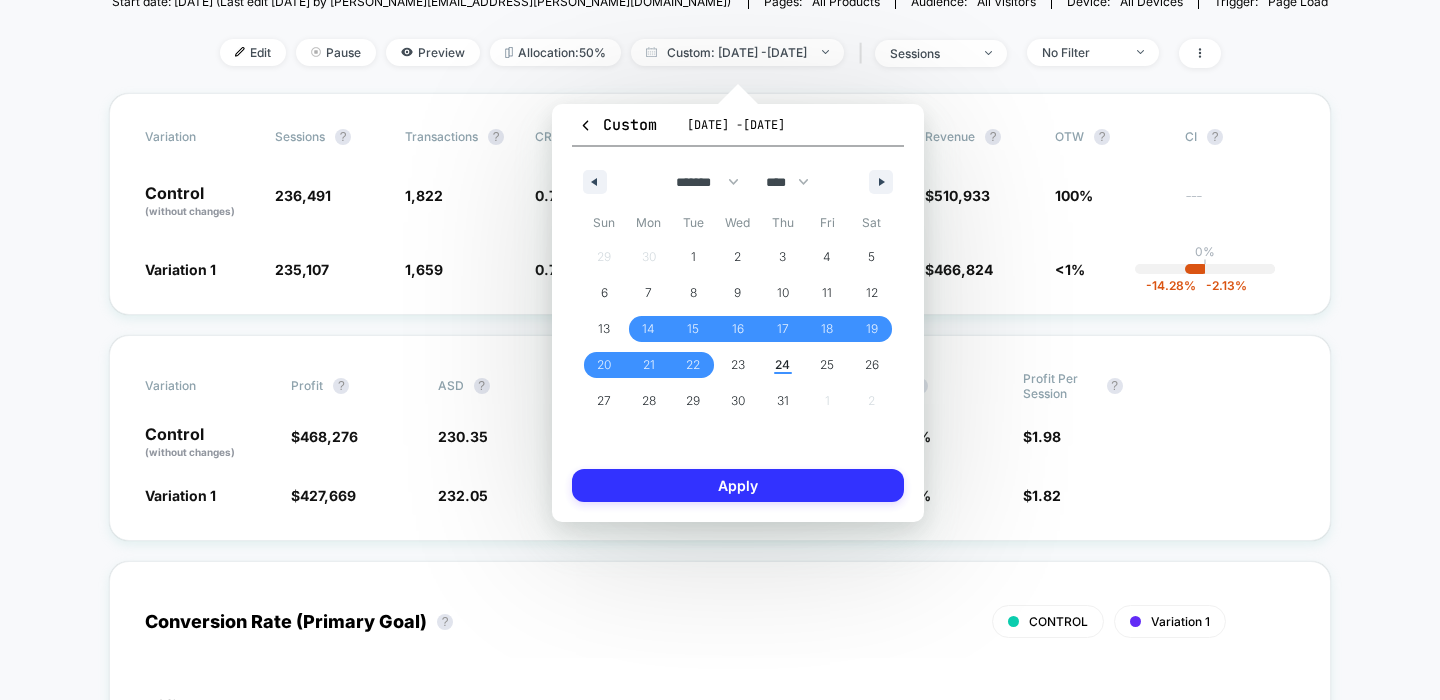 click on "Apply" at bounding box center [738, 485] 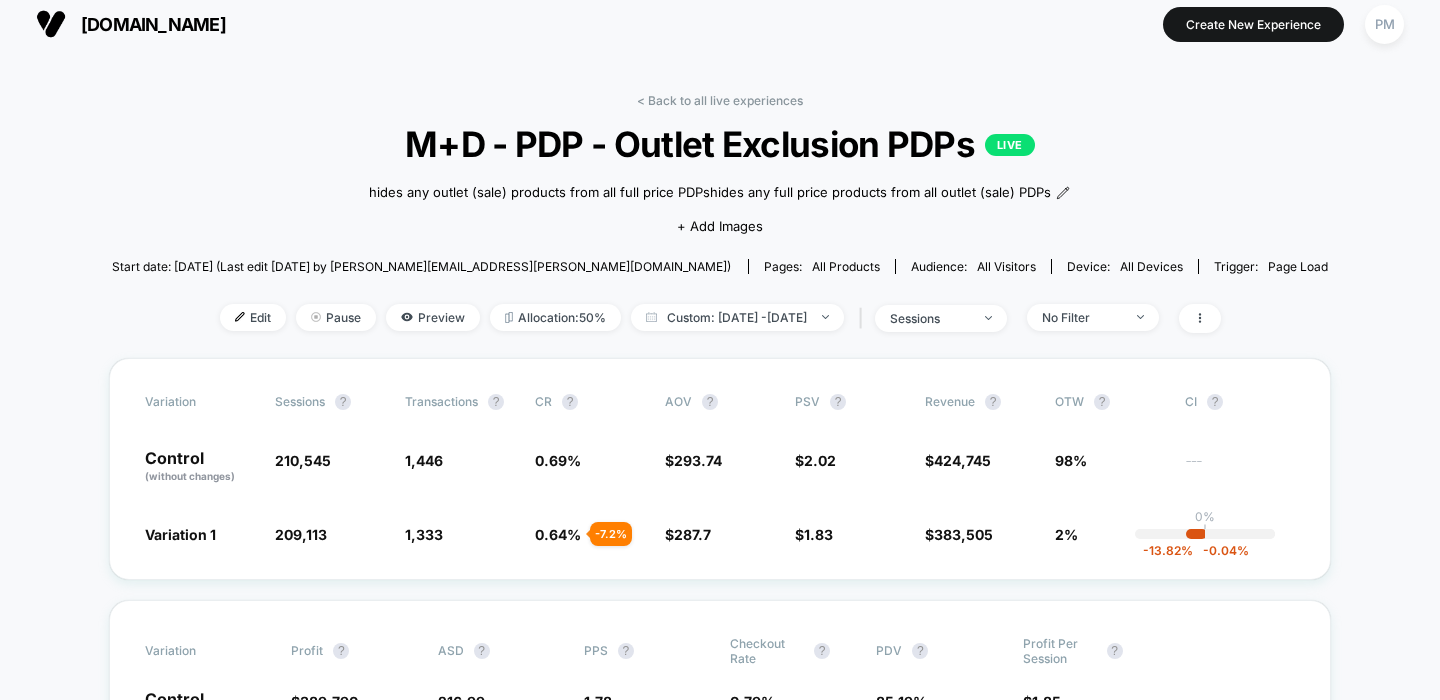 scroll, scrollTop: 33, scrollLeft: 0, axis: vertical 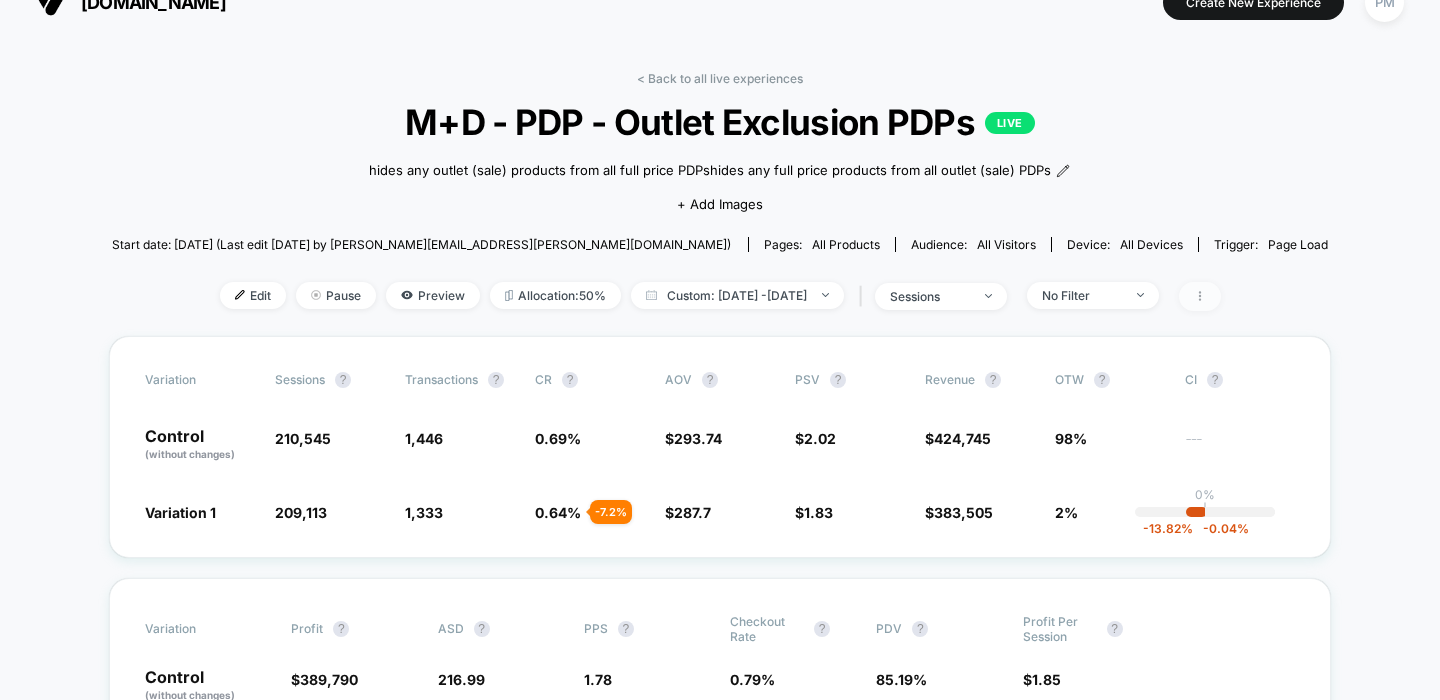 click at bounding box center [1200, 296] 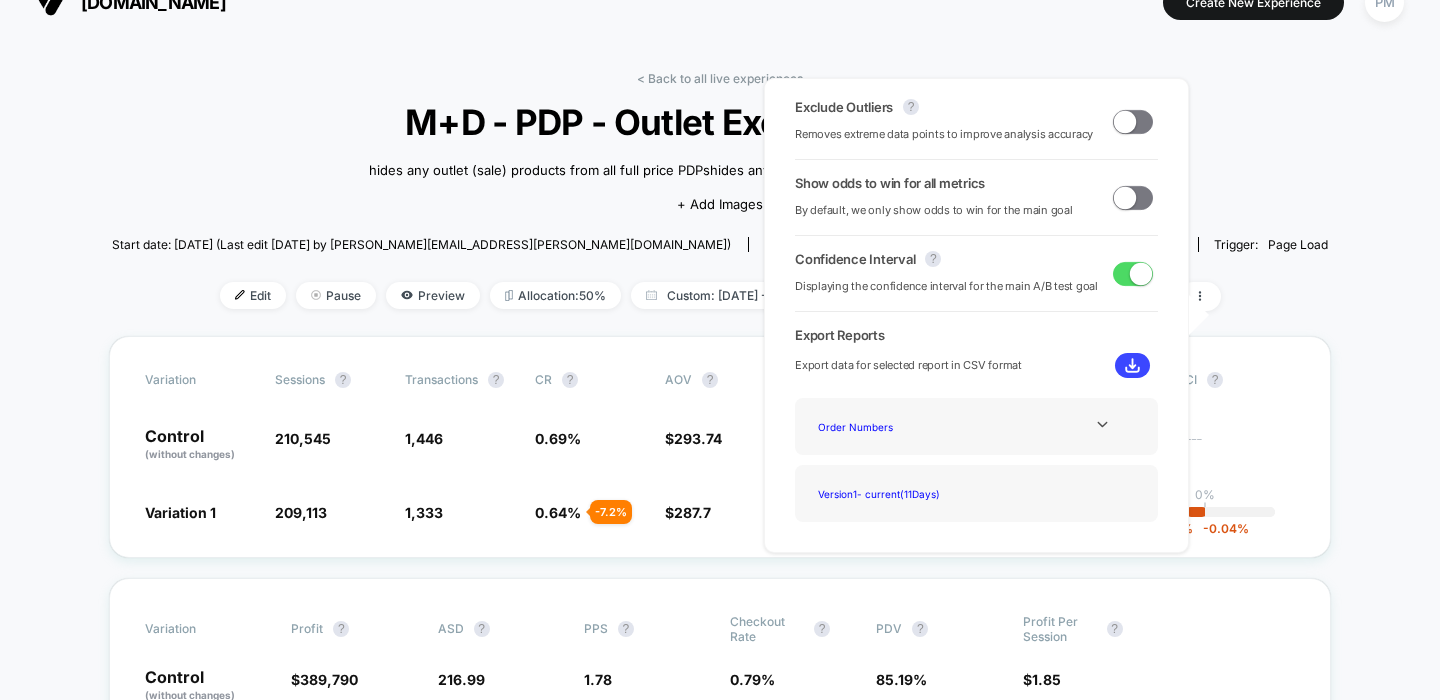 click at bounding box center (1132, 365) 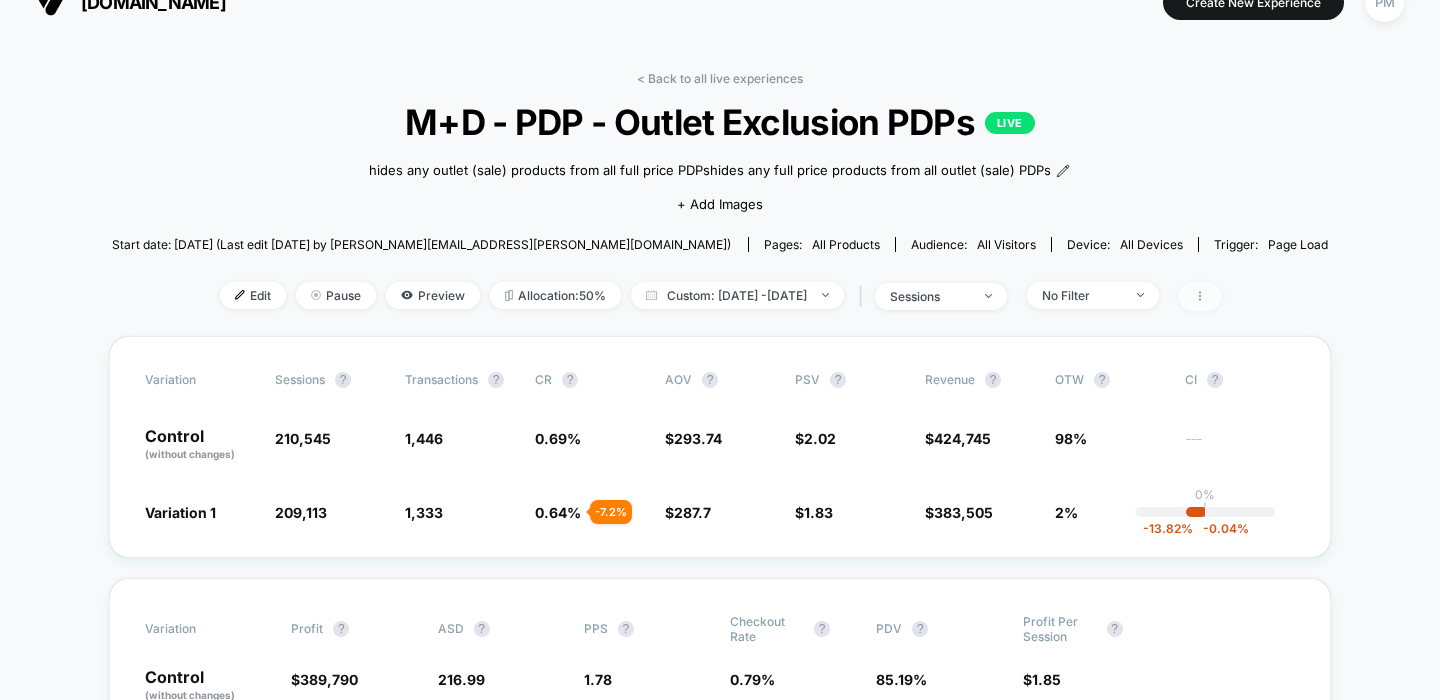 click 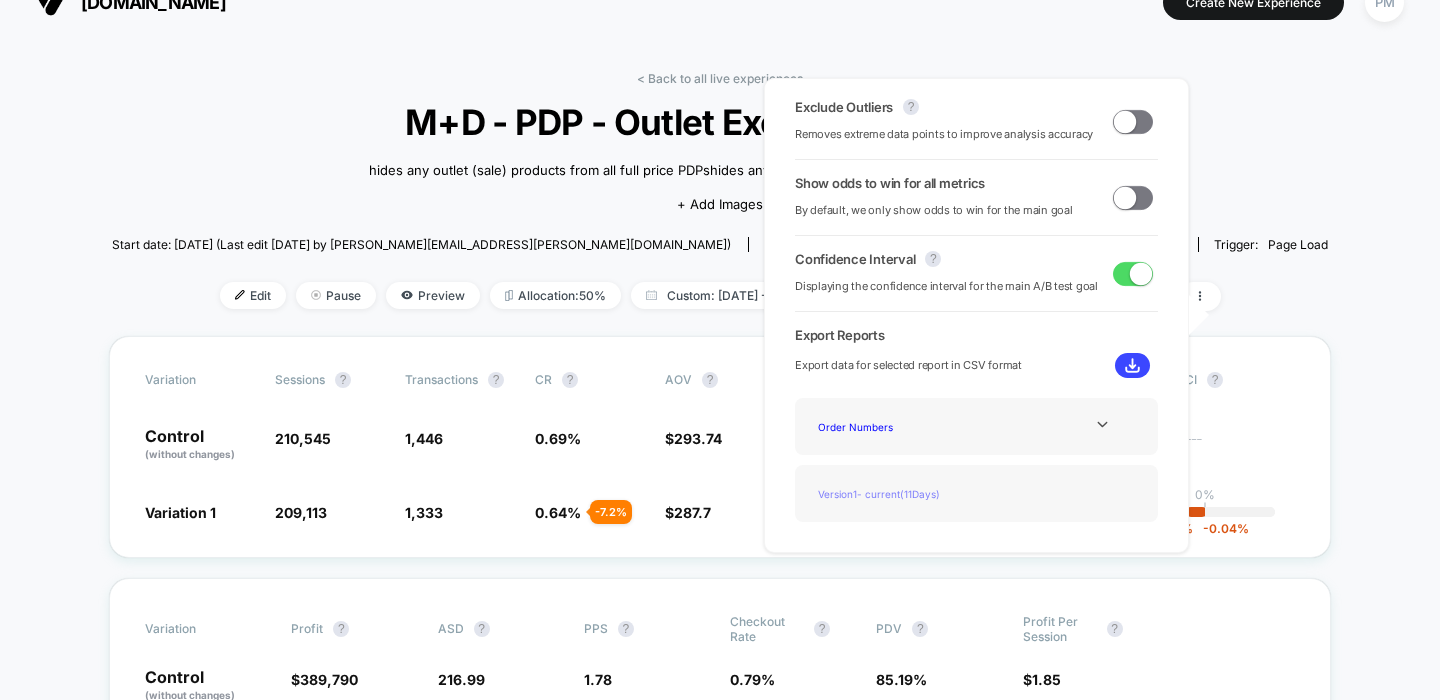 click on "Version  1  -   current   ( 11  Days)" at bounding box center [890, 493] 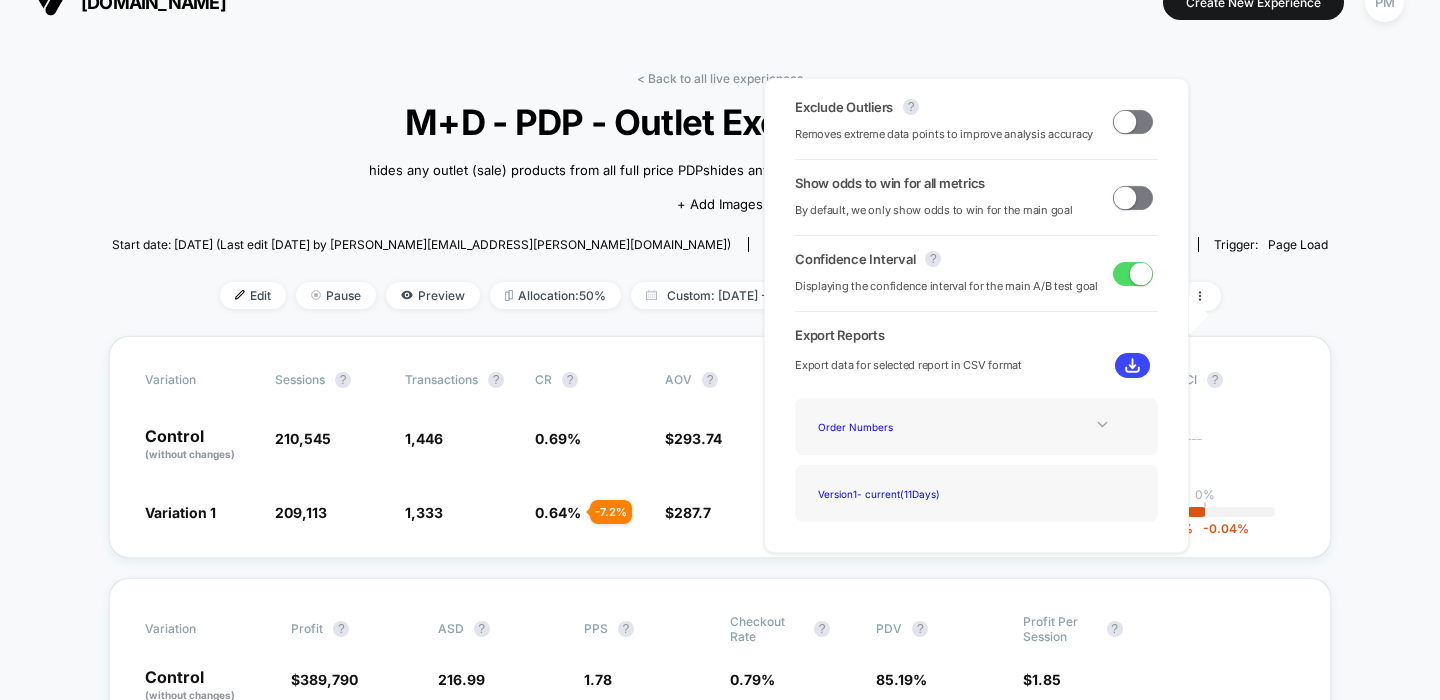 click 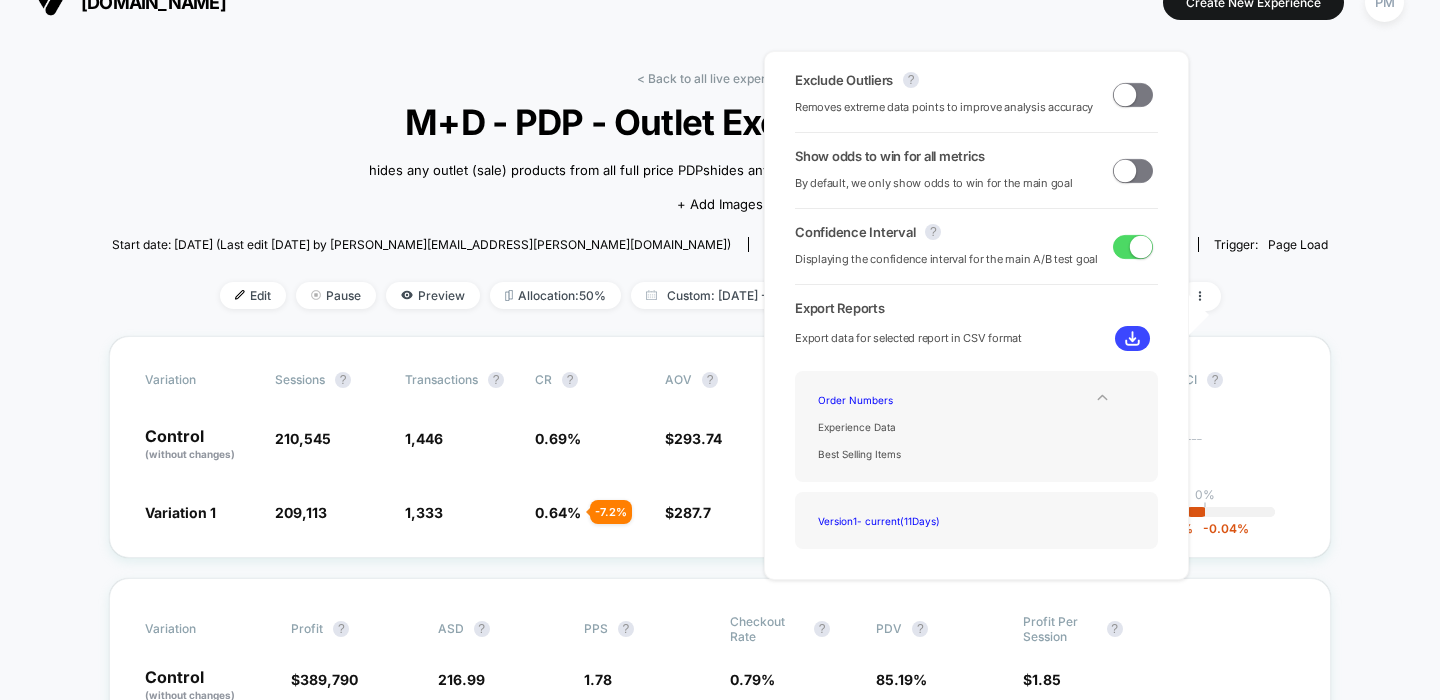 click at bounding box center (1132, 338) 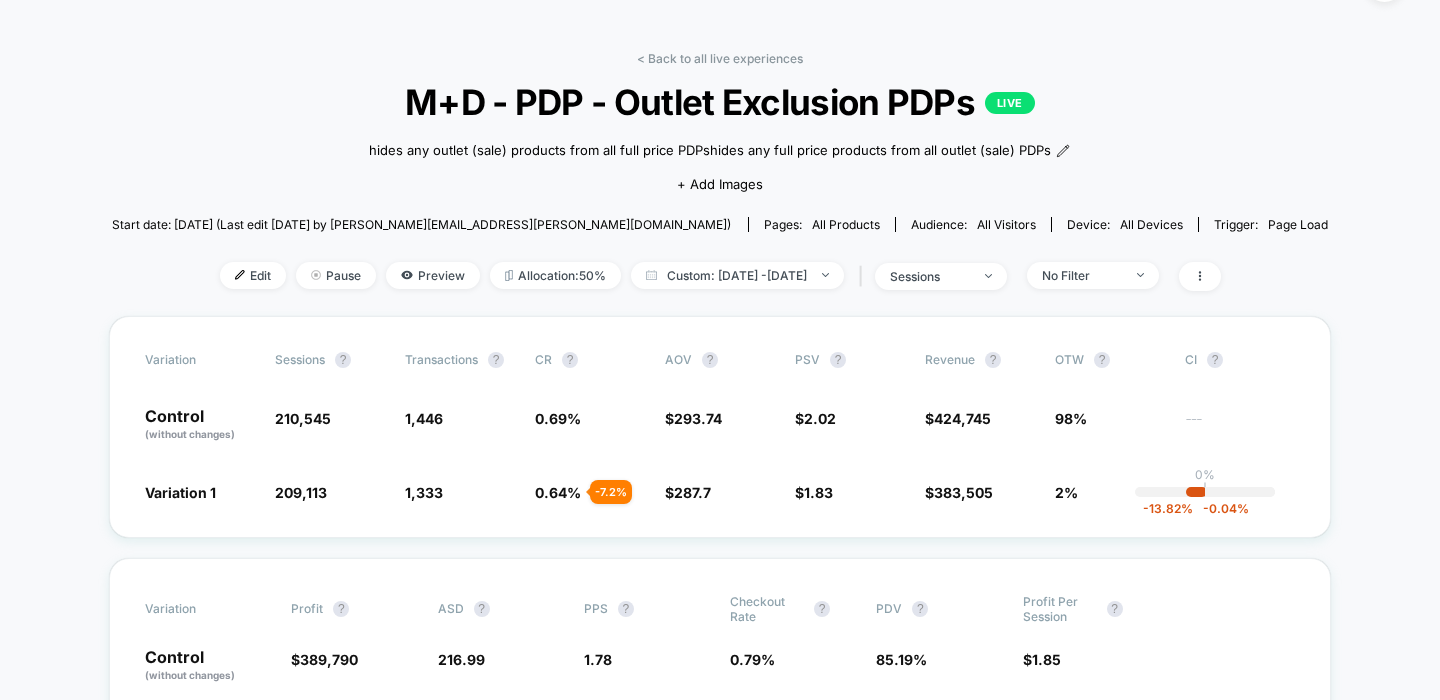 scroll, scrollTop: 61, scrollLeft: 0, axis: vertical 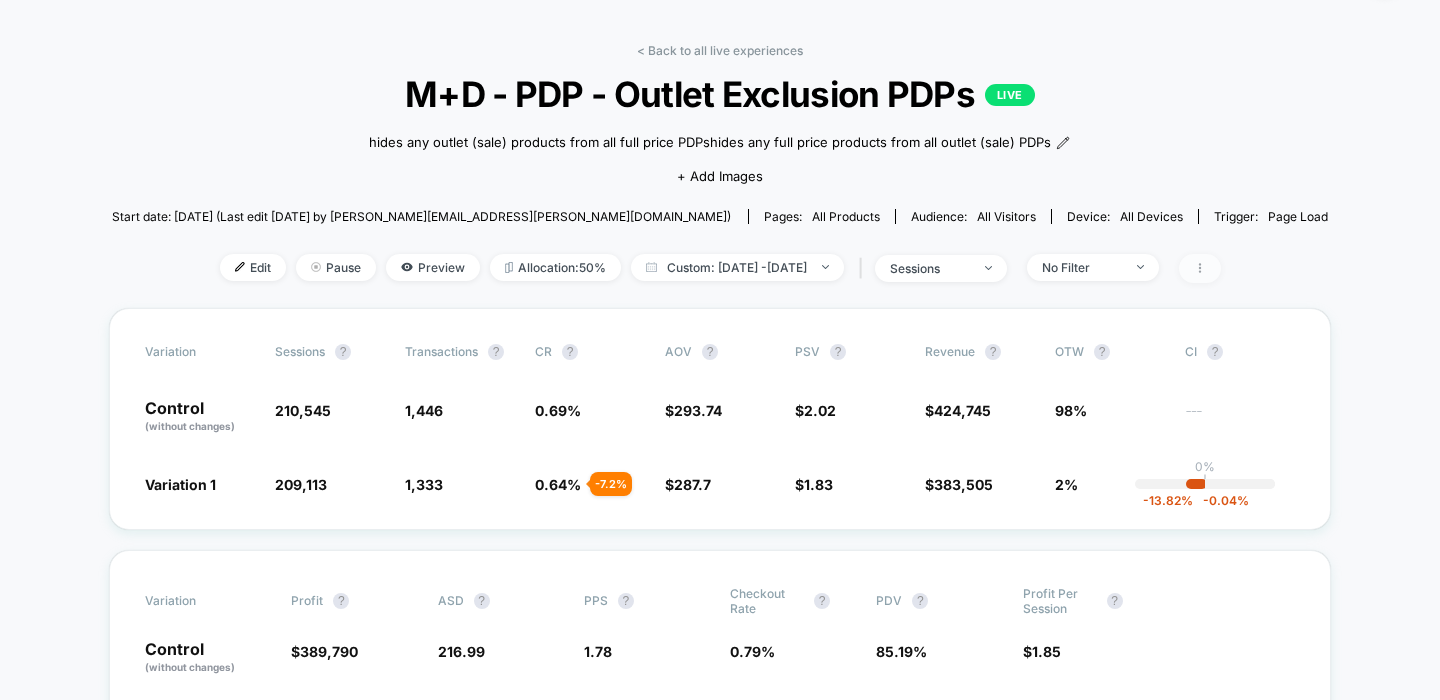 click 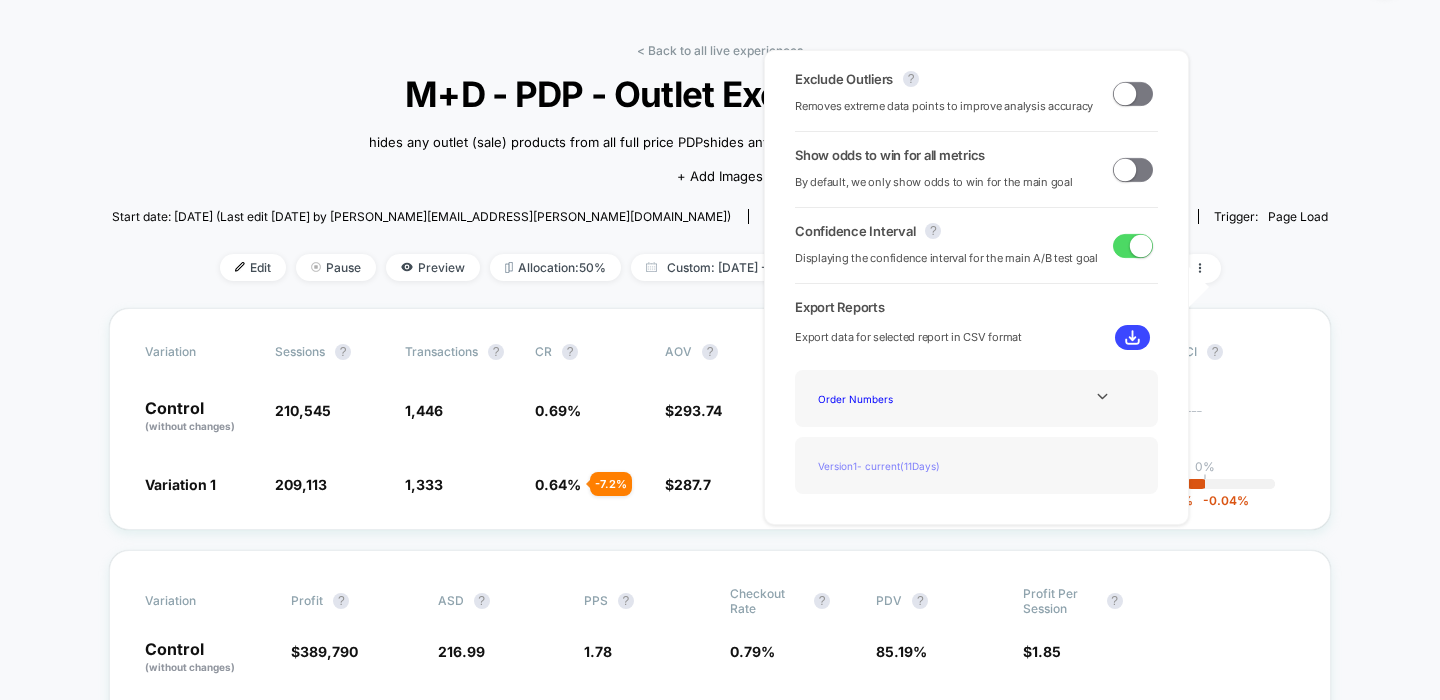 click on "Version  1  -   current   ( 11  Days)" at bounding box center [890, 465] 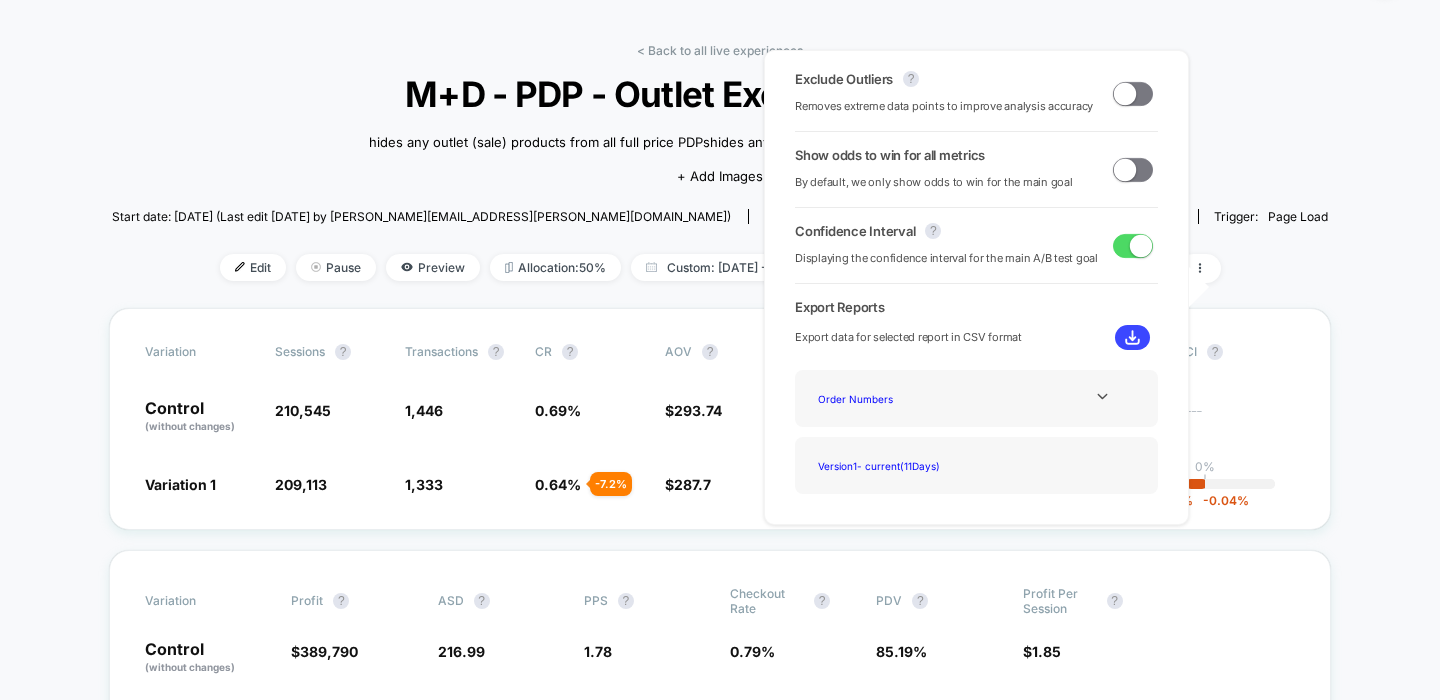 click on "< Back to all live experiences  M+D - PDP - Outlet Exclusion PDPs LIVE hides any outlet (sale) products from all full price PDPs hides any full price products from all outlet (sale) PDPs Click to edit experience details hides any outlet (sale) products from all full price PDPshides any full price products from all outlet (sale) PDPs + Add Images Start date: 7/14/2025 (Last edit 7/14/2025 by peter.maple@filson.com) Pages: all products Audience: All Visitors Device: all devices Trigger: Page Load Edit Pause  Preview Allocation:  50% Custom:     Jul 14, 2025    -    Jul 22, 2025 |   sessions   No Filter Variation Sessions ? Transactions ? CR ? AOV ? PSV ? Revenue ? OTW ? CI ? Control (without changes) 210,545 1,446 0.69 % $ 293.74 $ 2.02 $ 424,745 98% --- Variation 1 209,113 - 0.68 % 1,333 - 7.2 % 0.64 % - 7.2 % $ 287.7 - 2.1 % $ 1.83 - 9.1 % $ 383,505 - 9.1 % 2% 0% | -13.82 % -0.04 % Variation Profit ? ASD ? PPS ? Checkout Rate ? PDV ? Profit Per Session ? Control (without changes) $ 389,790 216.99 1.78 0.79 %" at bounding box center [720, 3191] 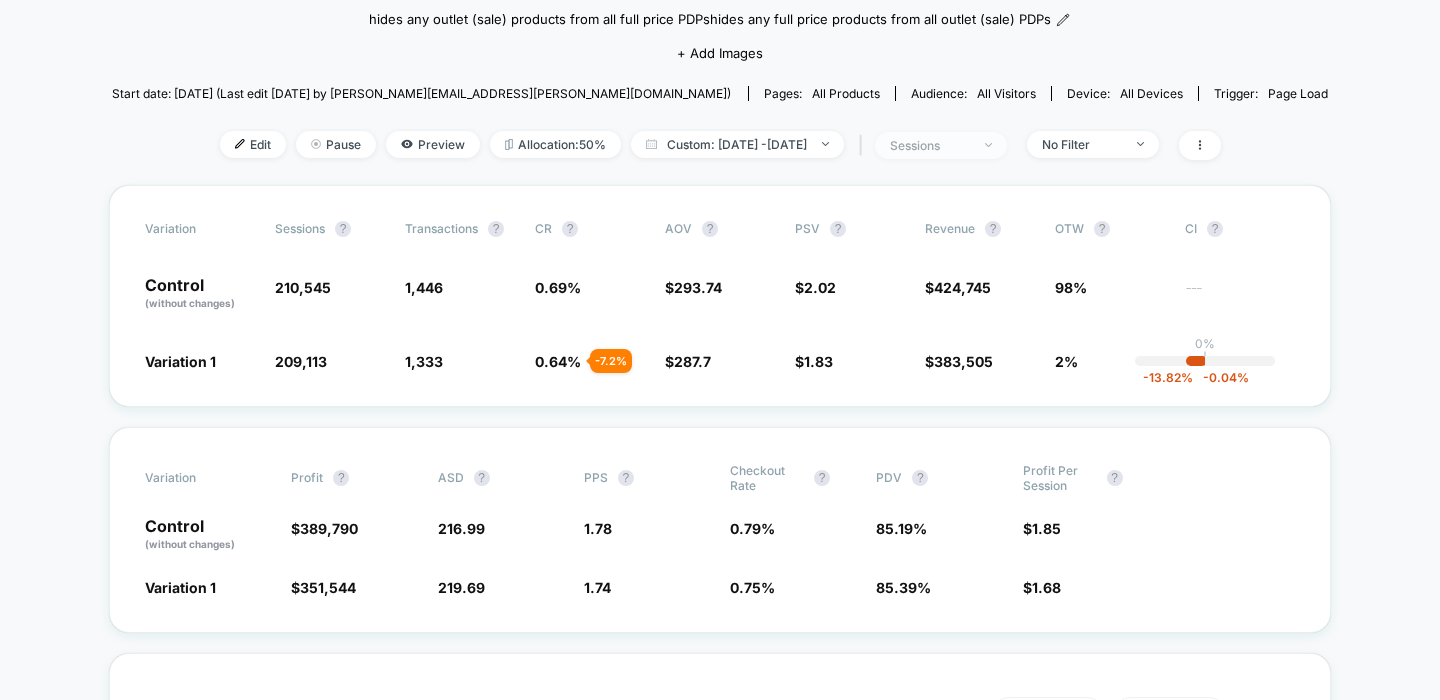 scroll, scrollTop: 188, scrollLeft: 0, axis: vertical 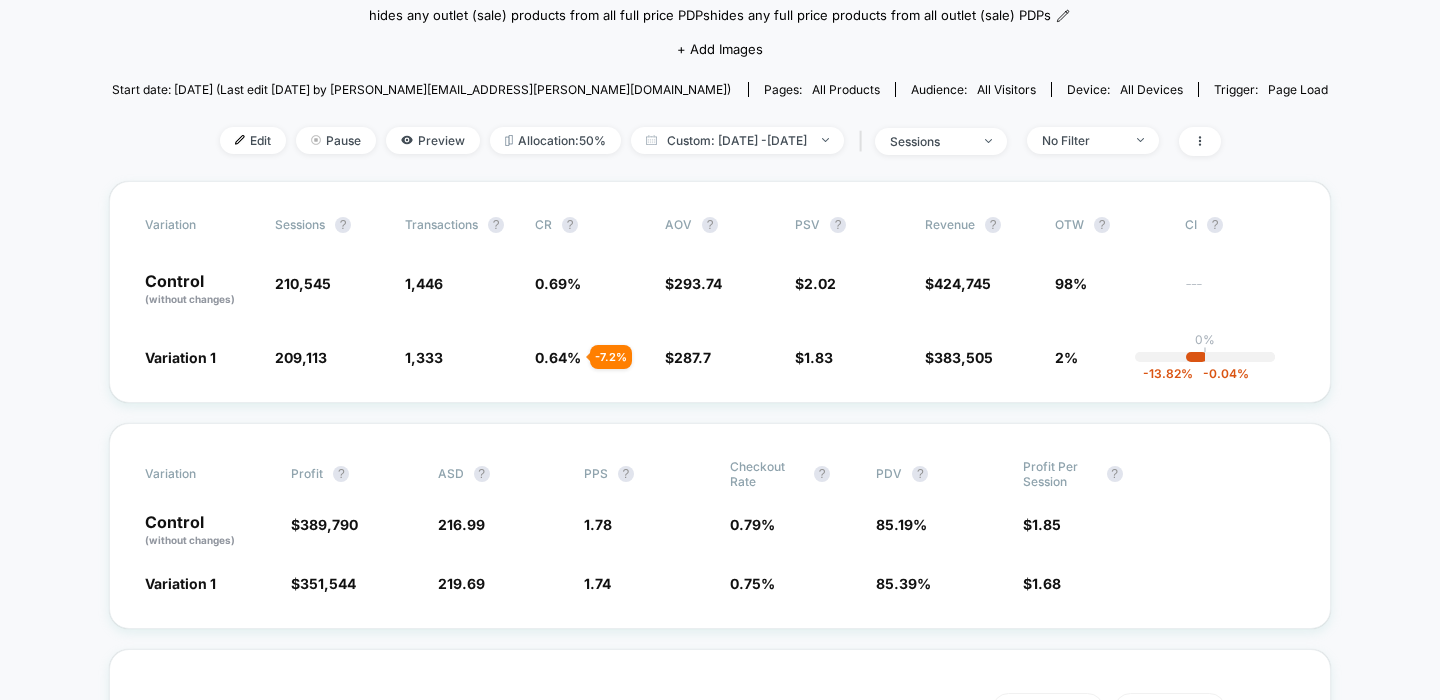 click on "< Back to all live experiences  M+D - PDP - Outlet Exclusion PDPs LIVE hides any outlet (sale) products from all full price PDPs hides any full price products from all outlet (sale) PDPs Click to edit experience details hides any outlet (sale) products from all full price PDPshides any full price products from all outlet (sale) PDPs + Add Images Start date: 7/14/2025 (Last edit 7/14/2025 by peter.maple@filson.com) Pages: all products Audience: All Visitors Device: all devices Trigger: Page Load Edit Pause  Preview Allocation:  50% Custom:     Jul 14, 2025    -    Jul 22, 2025 |   sessions   No Filter Variation Sessions ? Transactions ? CR ? AOV ? PSV ? Revenue ? OTW ? CI ? Control (without changes) 210,545 1,446 0.69 % $ 293.74 $ 2.02 $ 424,745 98% --- Variation 1 209,113 - 0.68 % 1,333 - 7.2 % 0.64 % - 7.2 % $ 287.7 - 2.1 % $ 1.83 - 9.1 % $ 383,505 - 9.1 % 2% 0% | -13.82 % -0.04 % Variation Profit ? ASD ? PPS ? Checkout Rate ? PDV ? Profit Per Session ? Control (without changes) $ 389,790 216.99 1.78 0.79 %" at bounding box center (720, 3064) 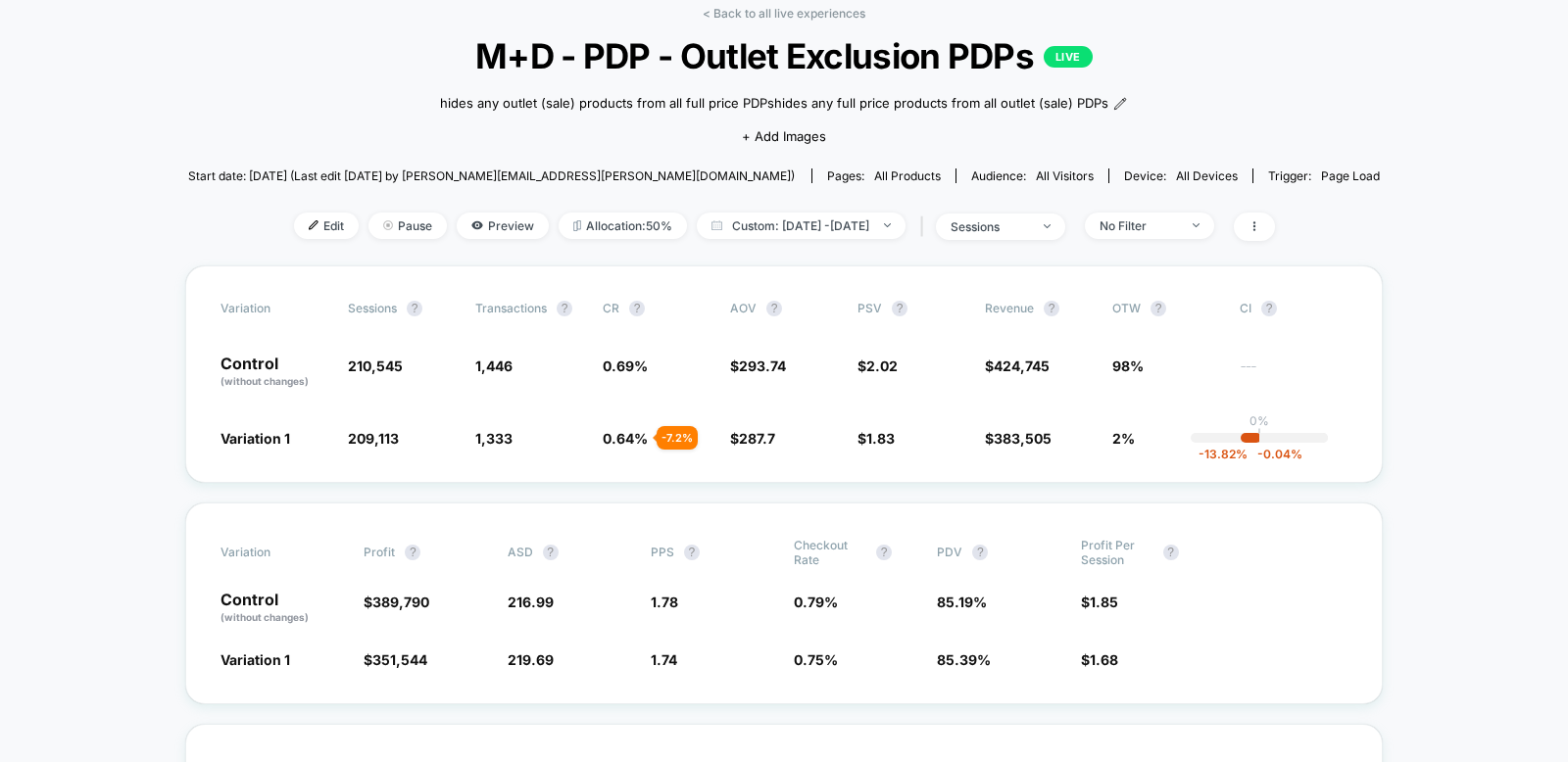 scroll, scrollTop: 85, scrollLeft: 0, axis: vertical 